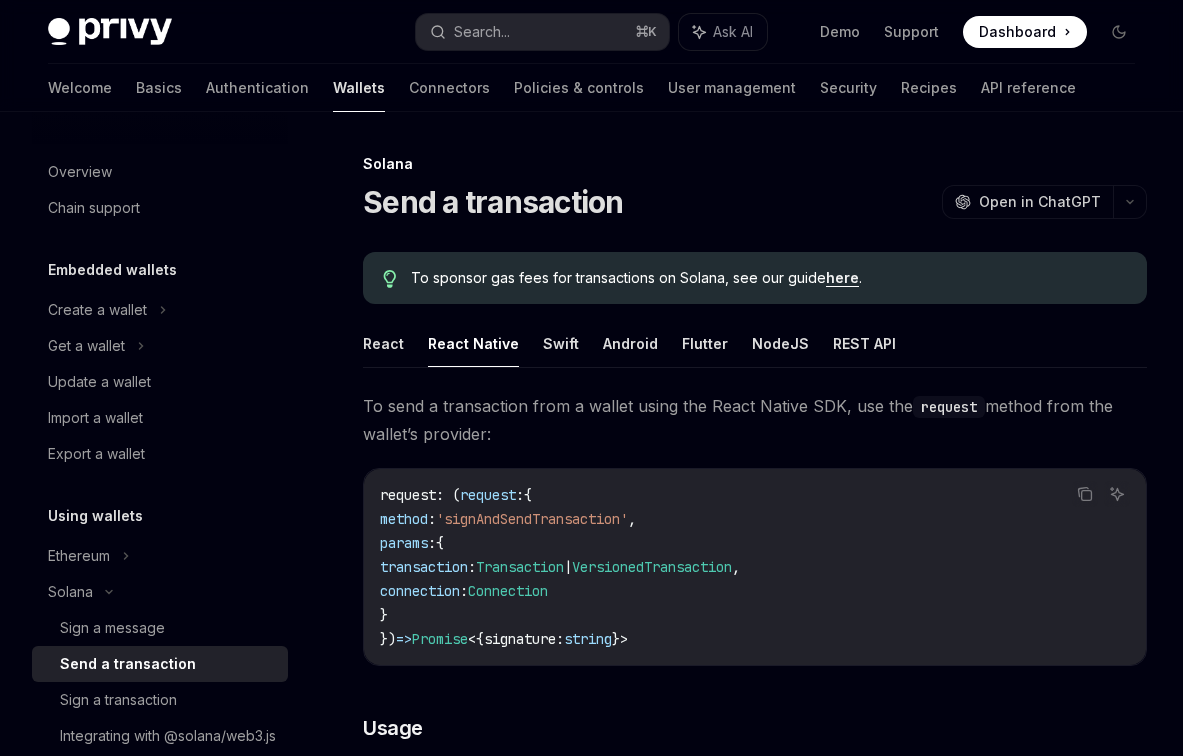 scroll, scrollTop: 635, scrollLeft: 0, axis: vertical 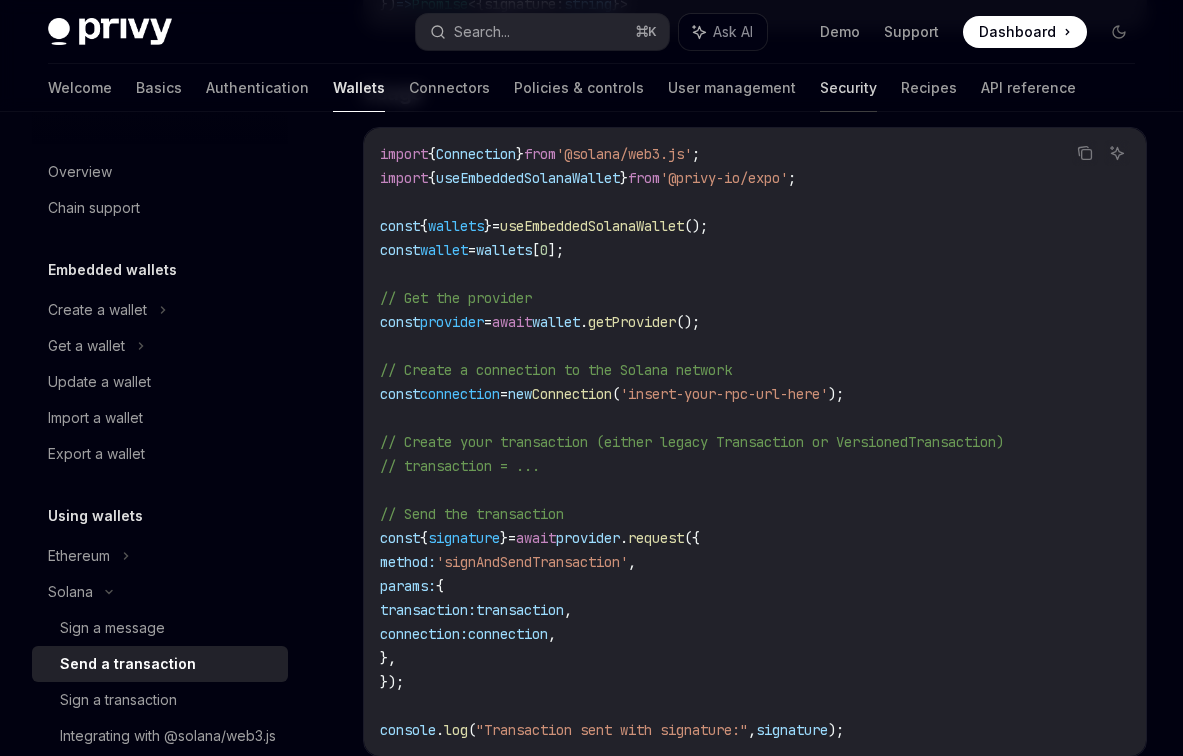 click on "Security" at bounding box center (848, 88) 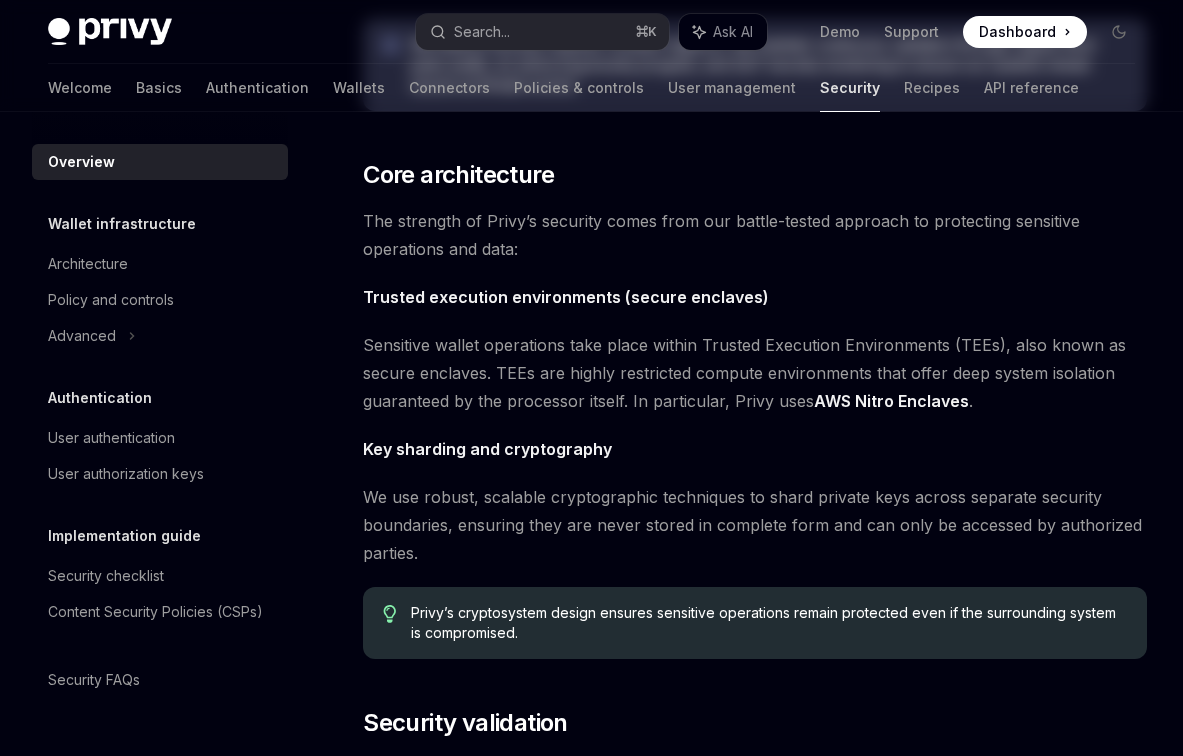 scroll, scrollTop: 0, scrollLeft: 0, axis: both 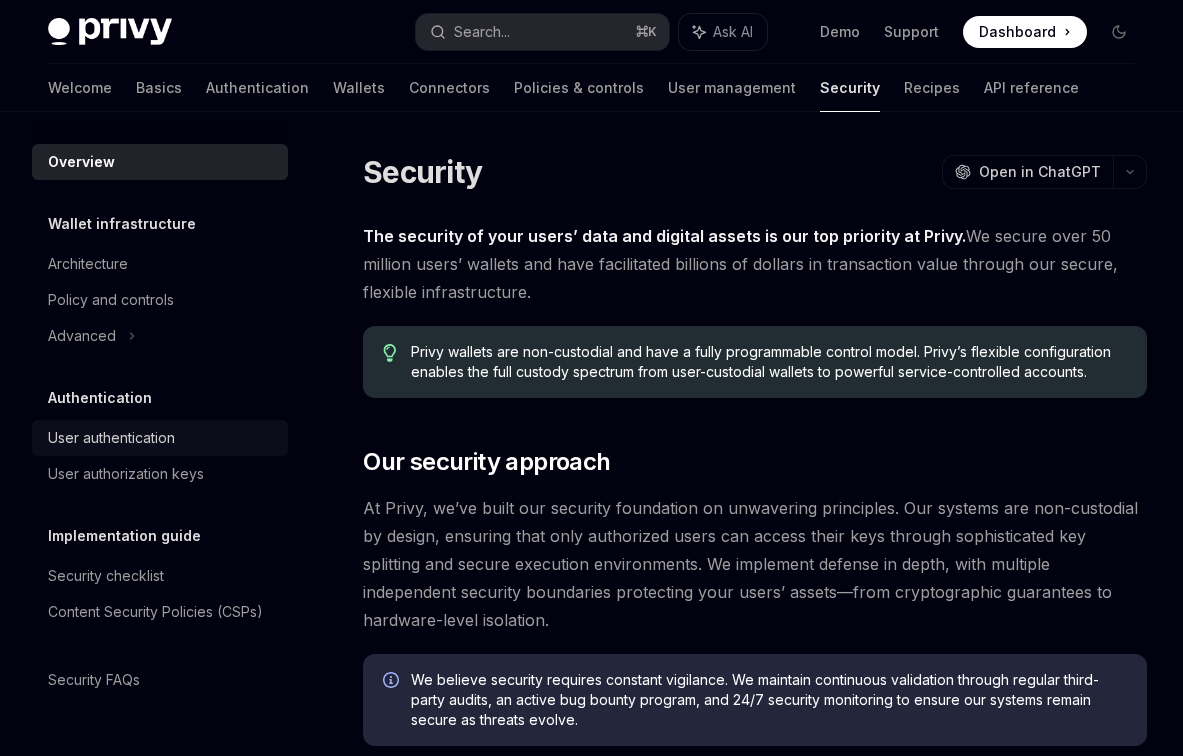 click on "User authentication" at bounding box center [111, 438] 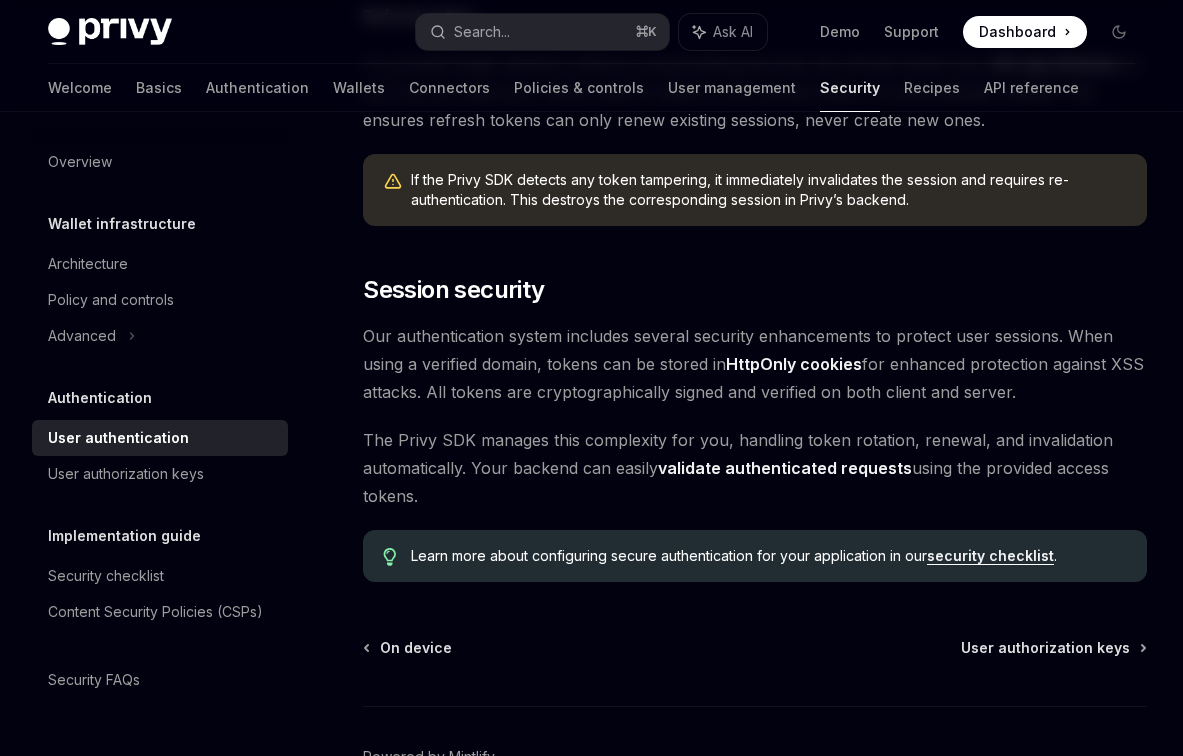 scroll, scrollTop: 1527, scrollLeft: 0, axis: vertical 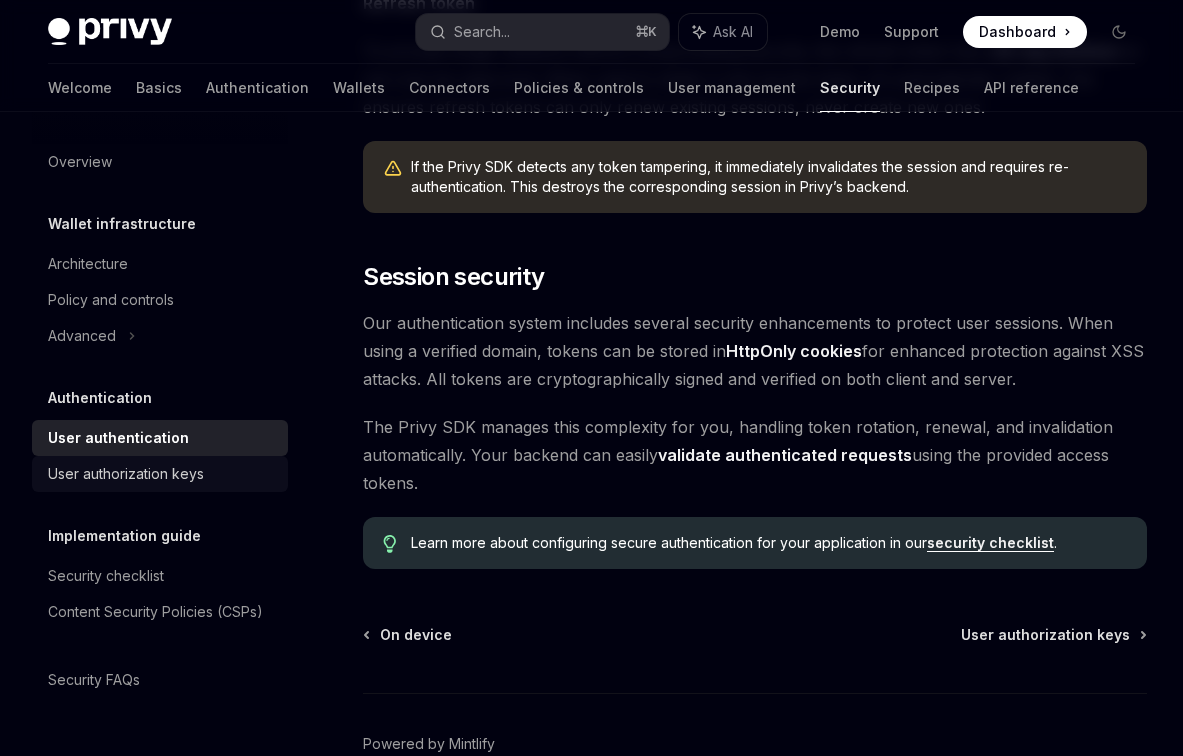 click on "User authorization keys" at bounding box center (126, 474) 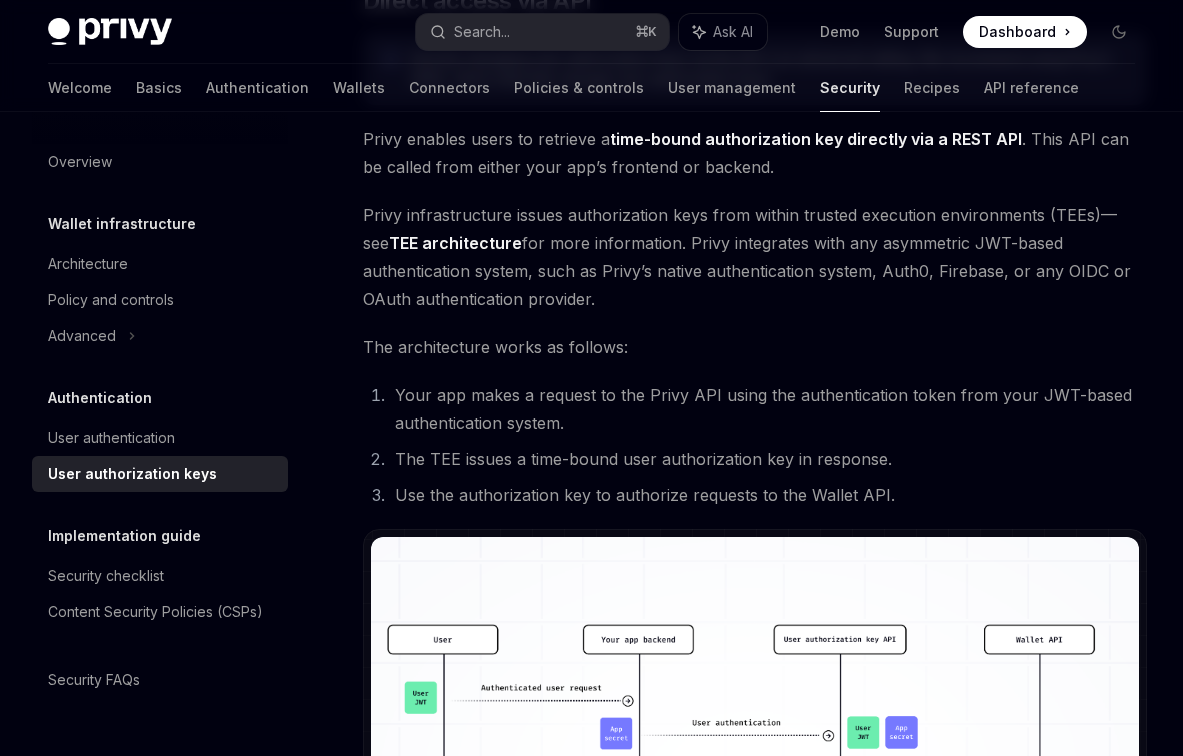scroll, scrollTop: 1033, scrollLeft: 0, axis: vertical 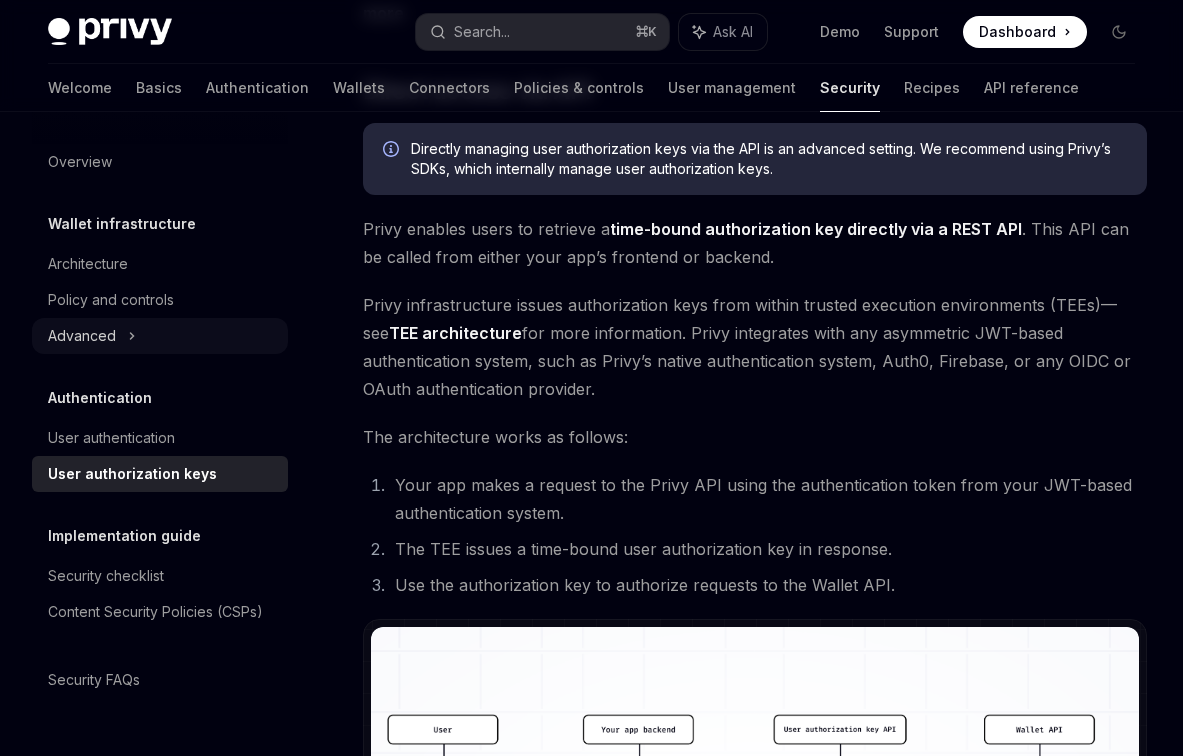 click on "Advanced" at bounding box center [82, 336] 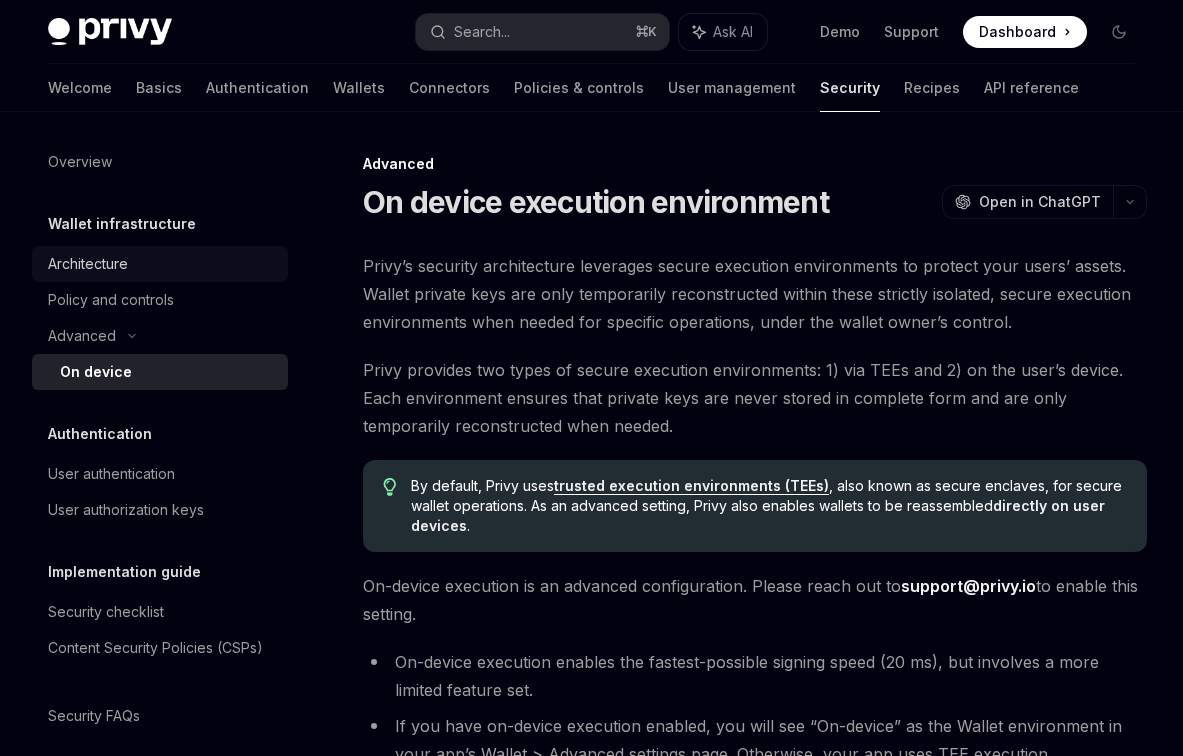 click on "Architecture" at bounding box center [88, 264] 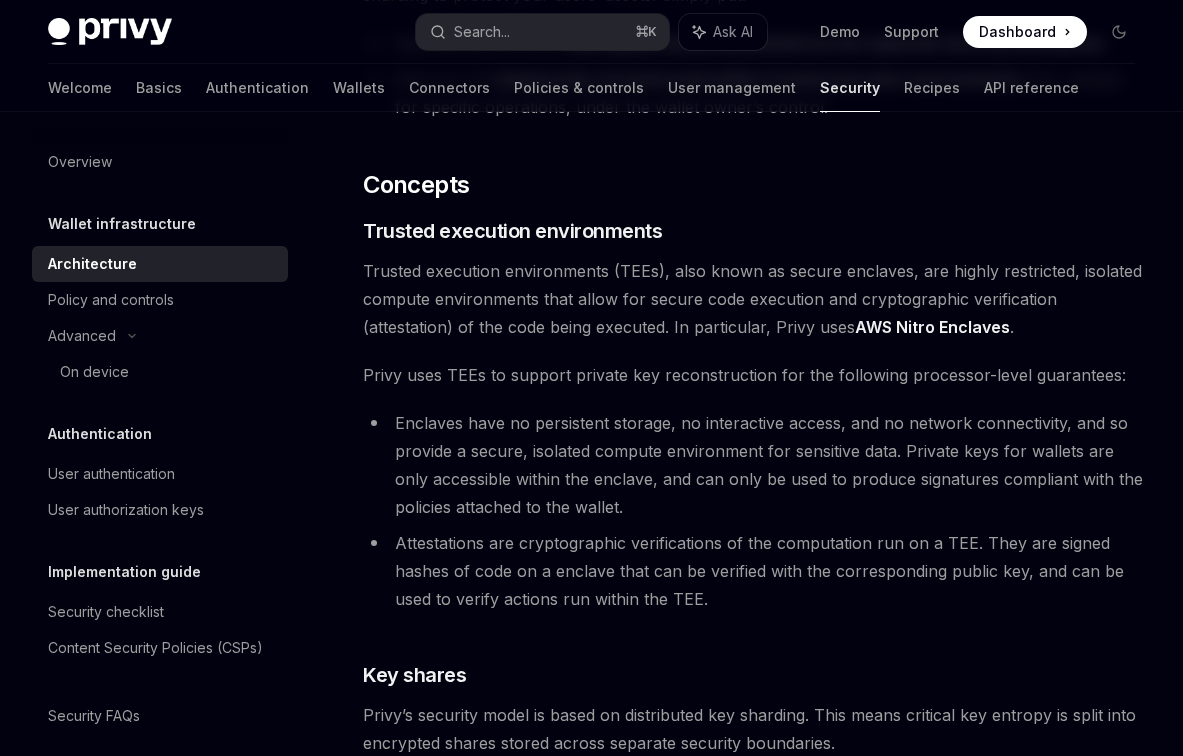 scroll, scrollTop: 0, scrollLeft: 0, axis: both 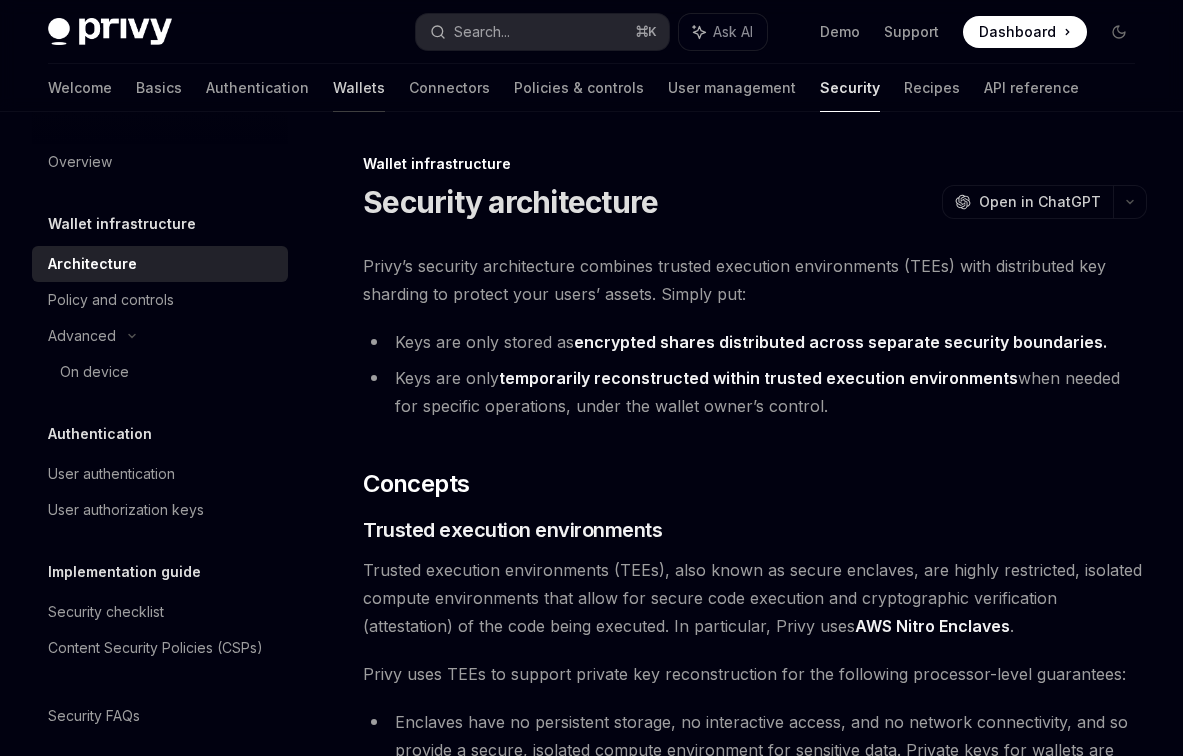 click on "Wallets" at bounding box center (359, 88) 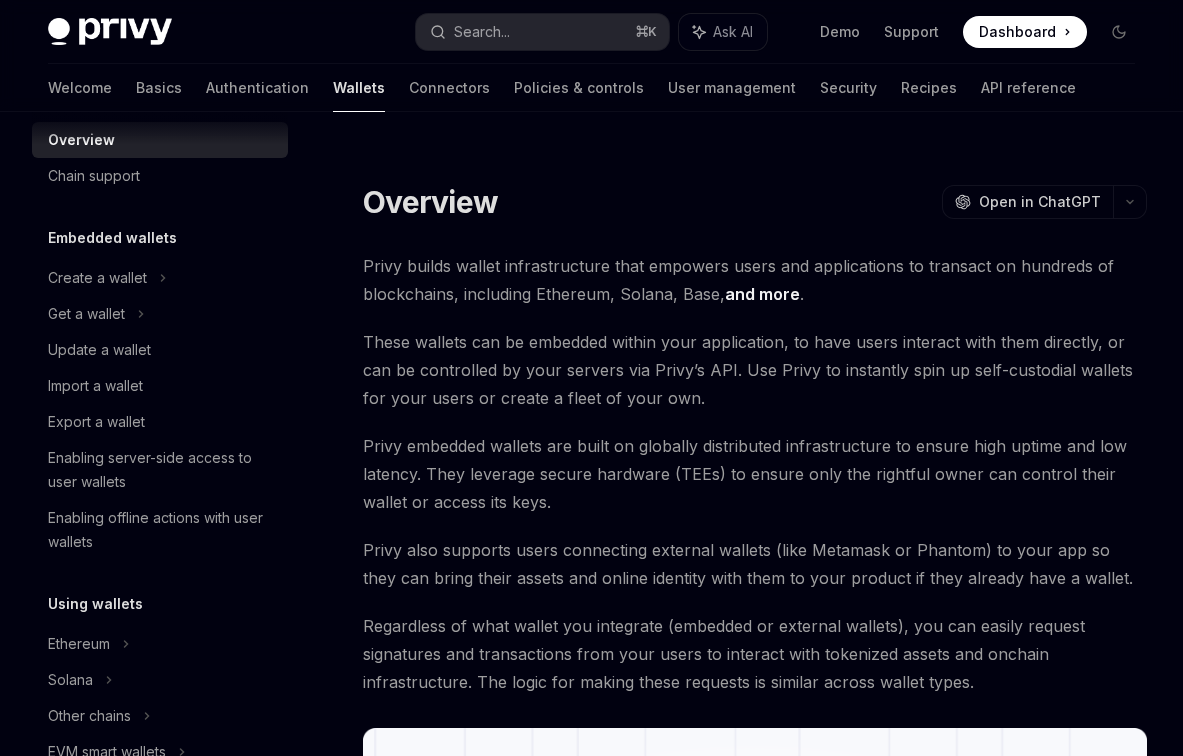 scroll, scrollTop: 0, scrollLeft: 0, axis: both 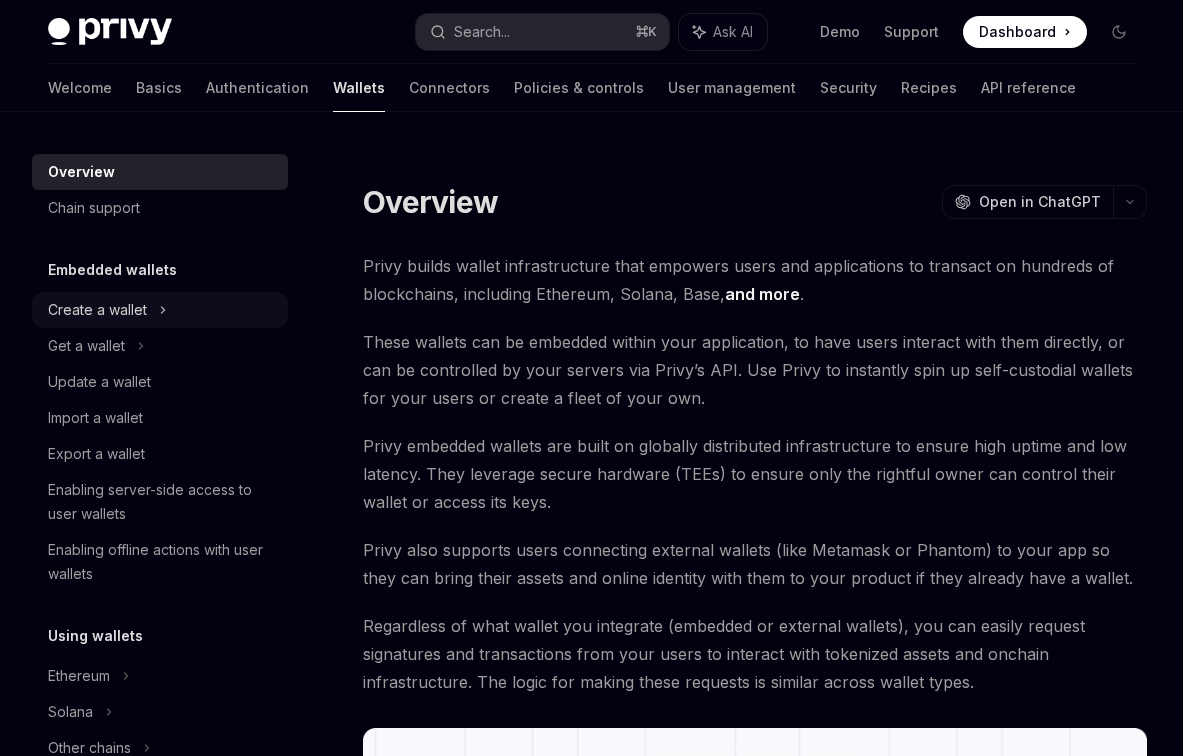 click 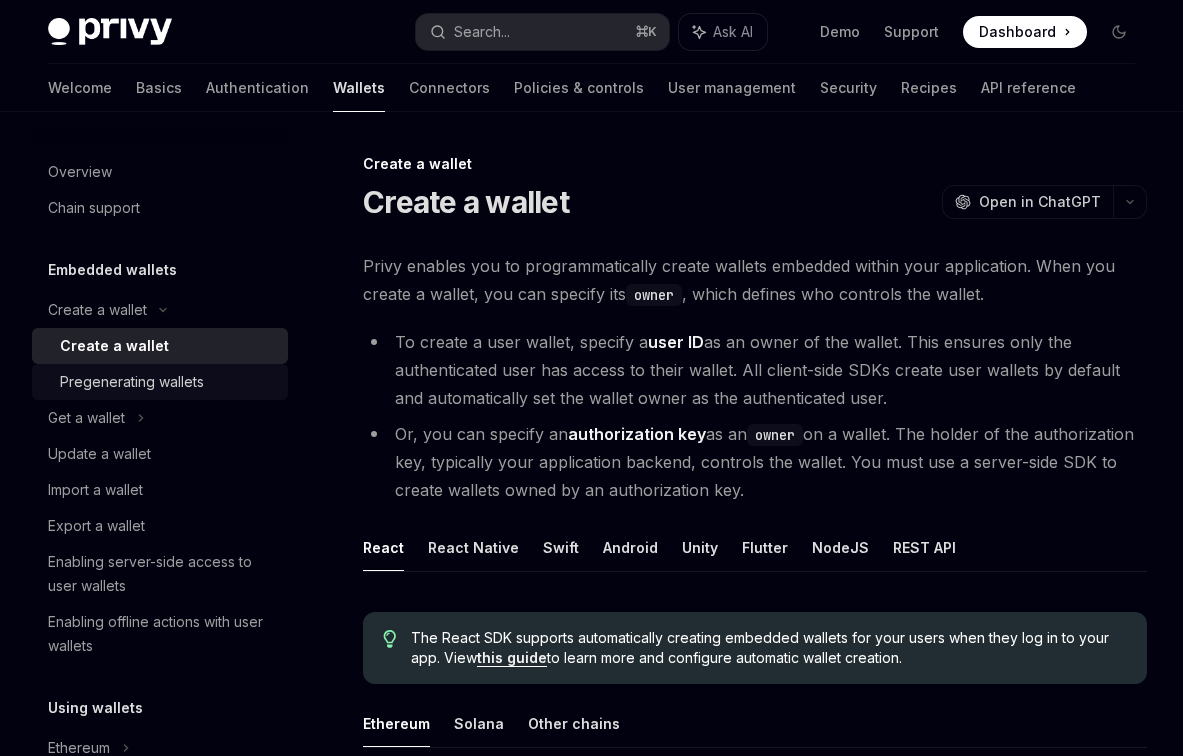 click on "Pregenerating wallets" at bounding box center (132, 382) 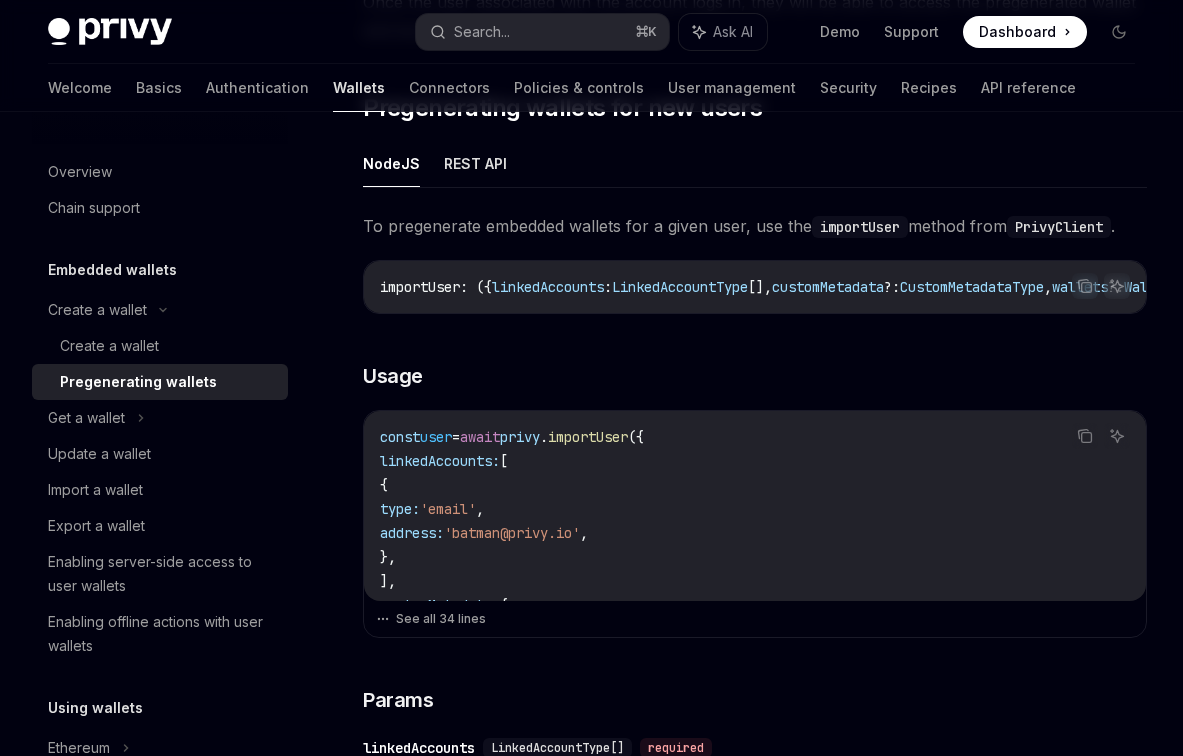 scroll, scrollTop: 417, scrollLeft: 0, axis: vertical 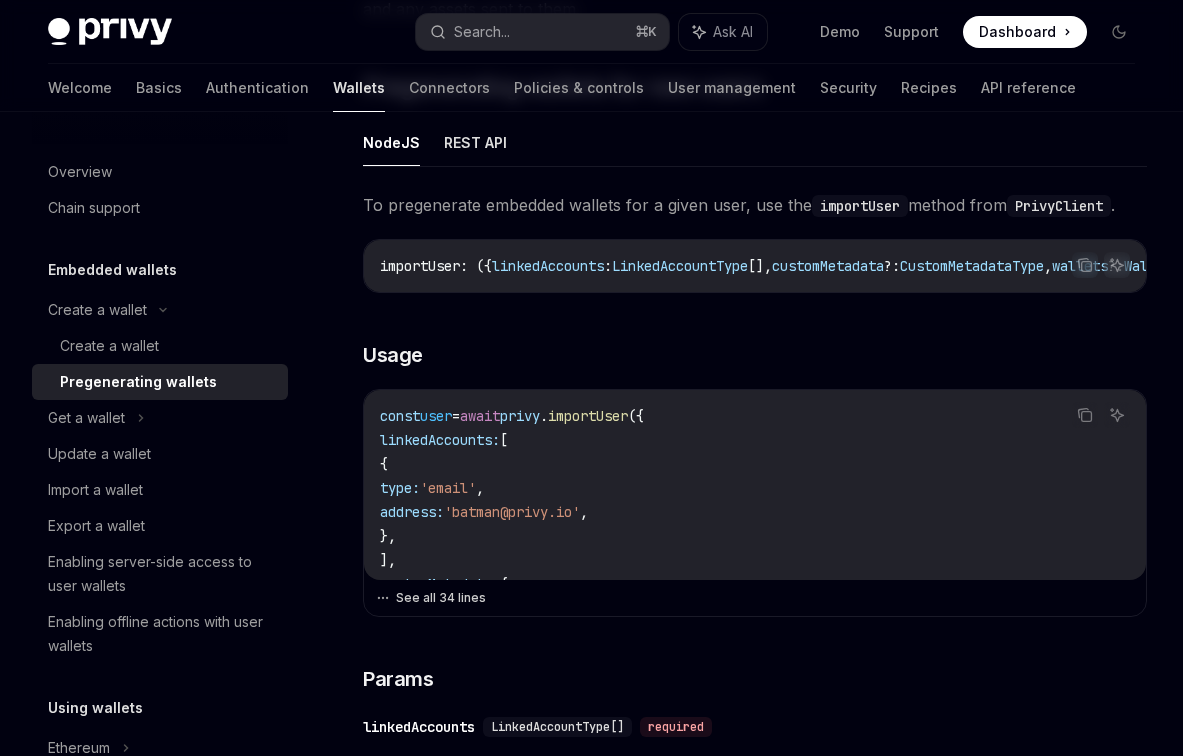 click on "See all 34 lines" at bounding box center (755, 598) 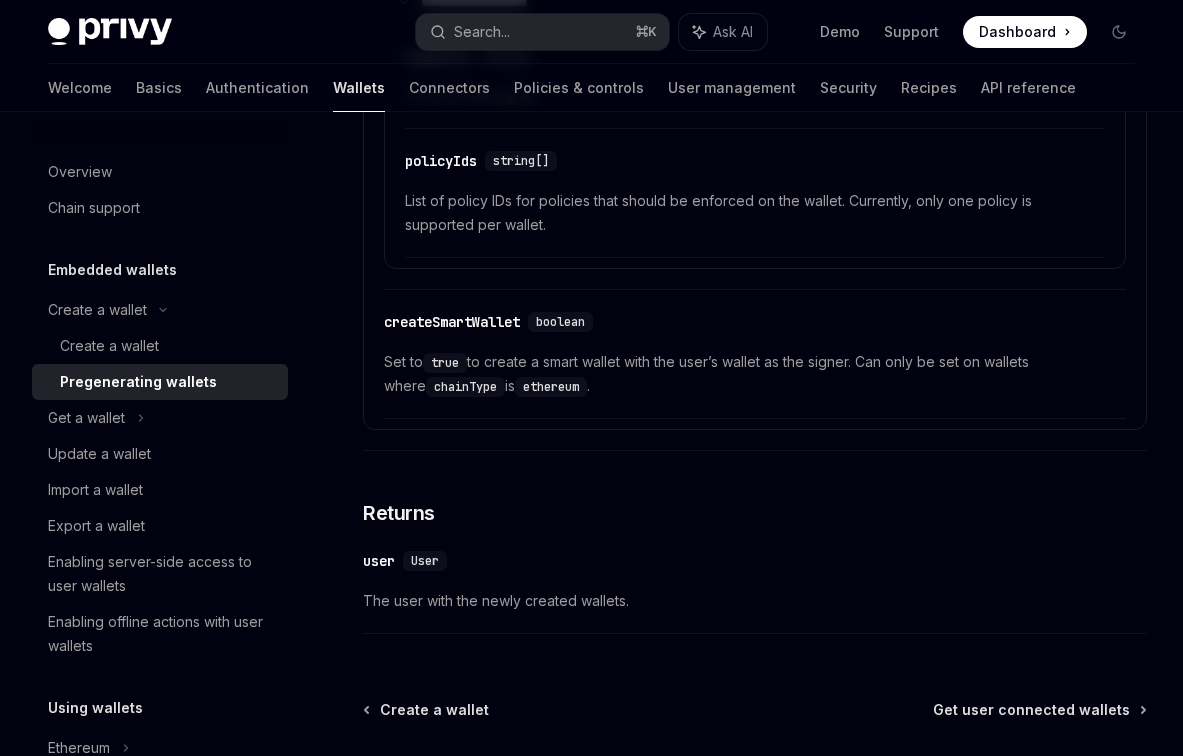 scroll, scrollTop: 4468, scrollLeft: 0, axis: vertical 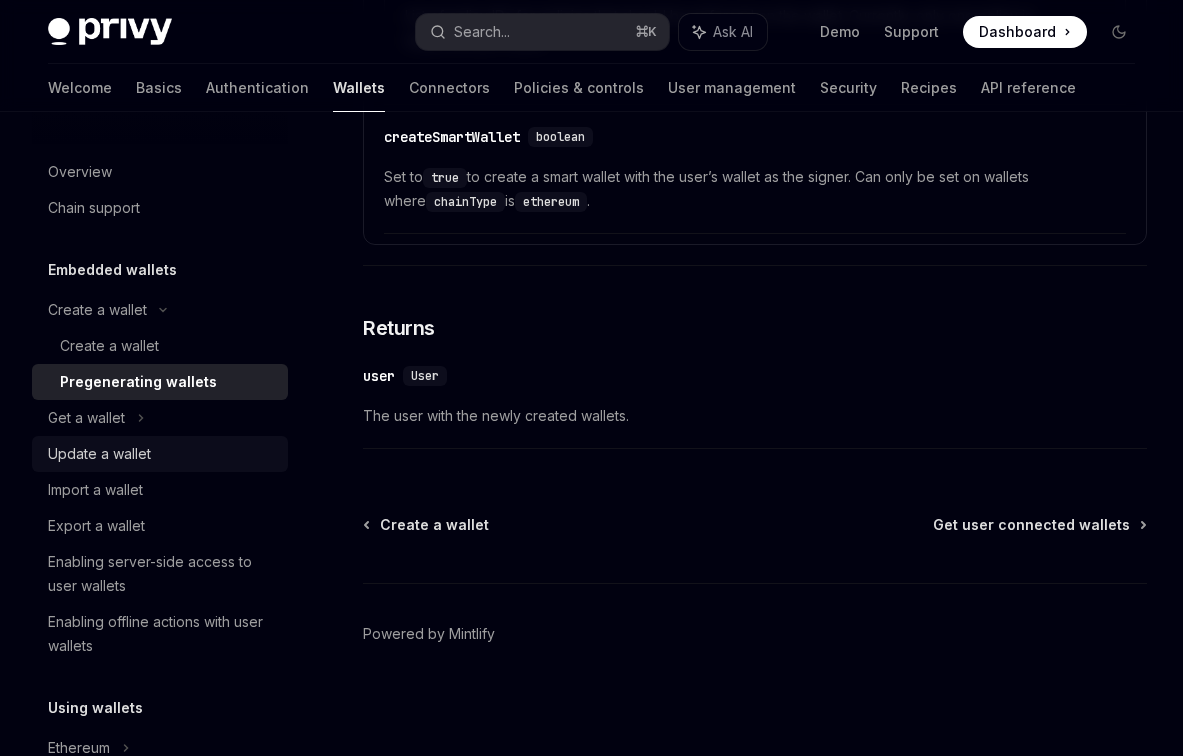 click on "Update a wallet" at bounding box center [160, 454] 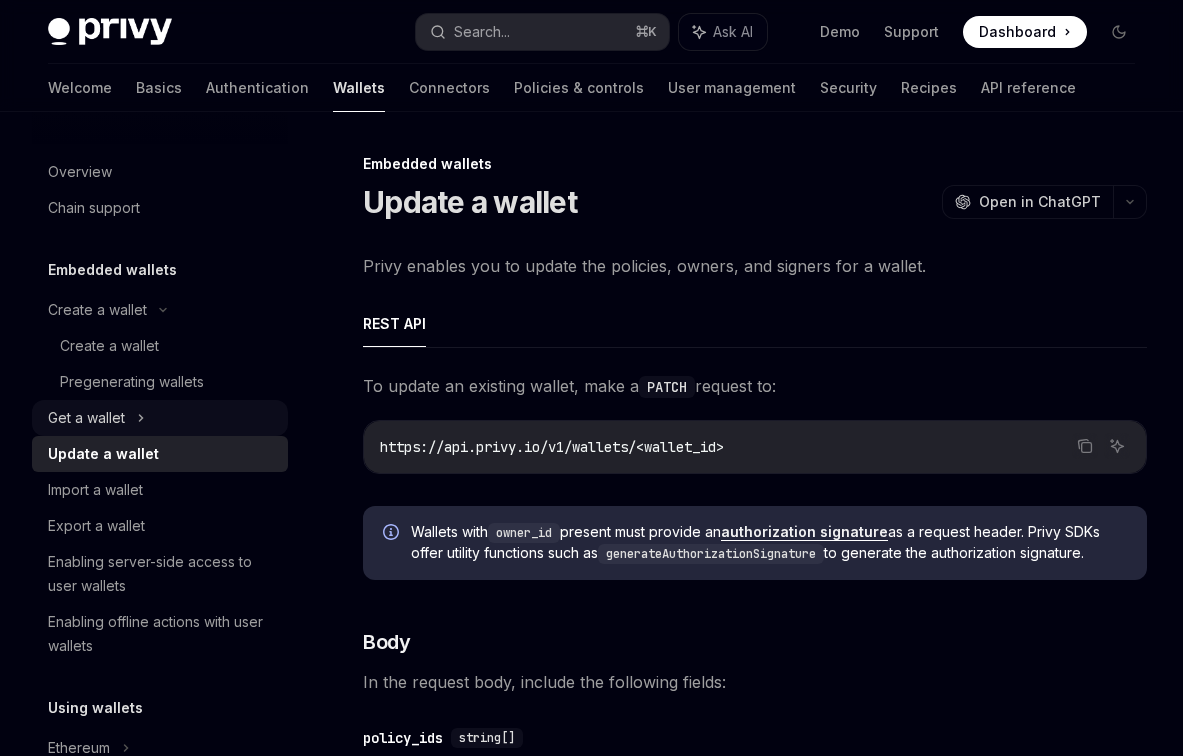 click on "Get a wallet" at bounding box center (160, 418) 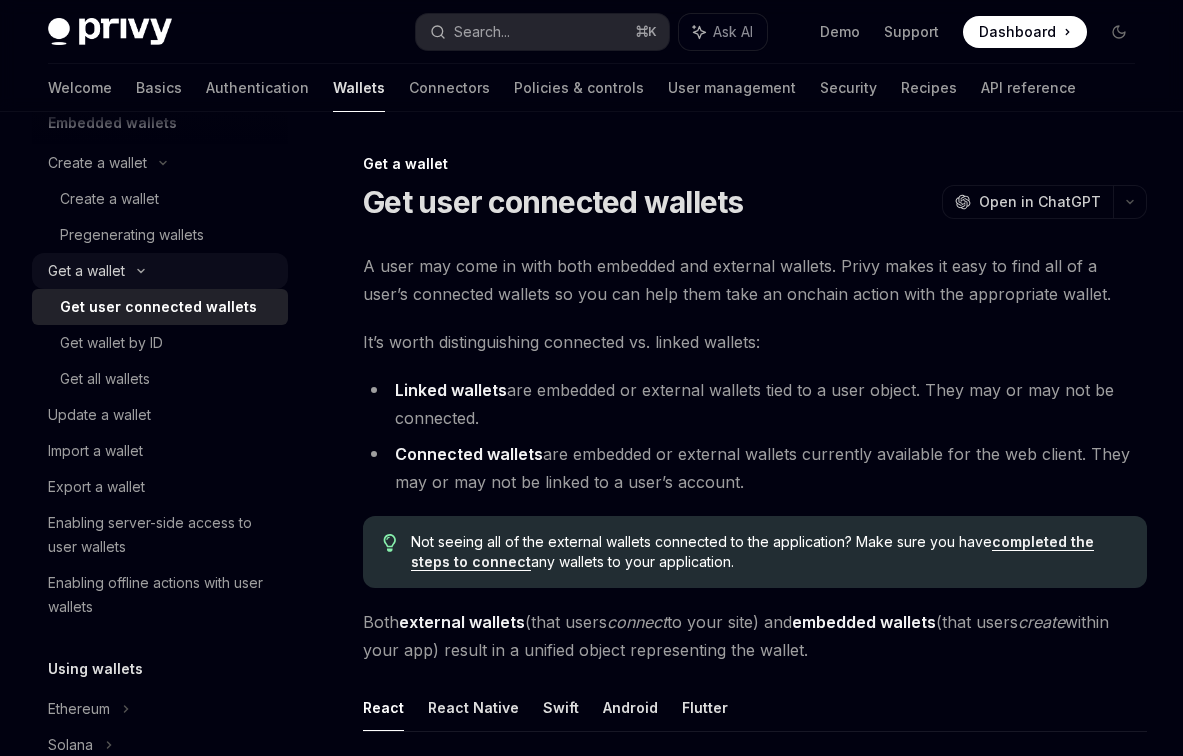 scroll, scrollTop: 154, scrollLeft: 0, axis: vertical 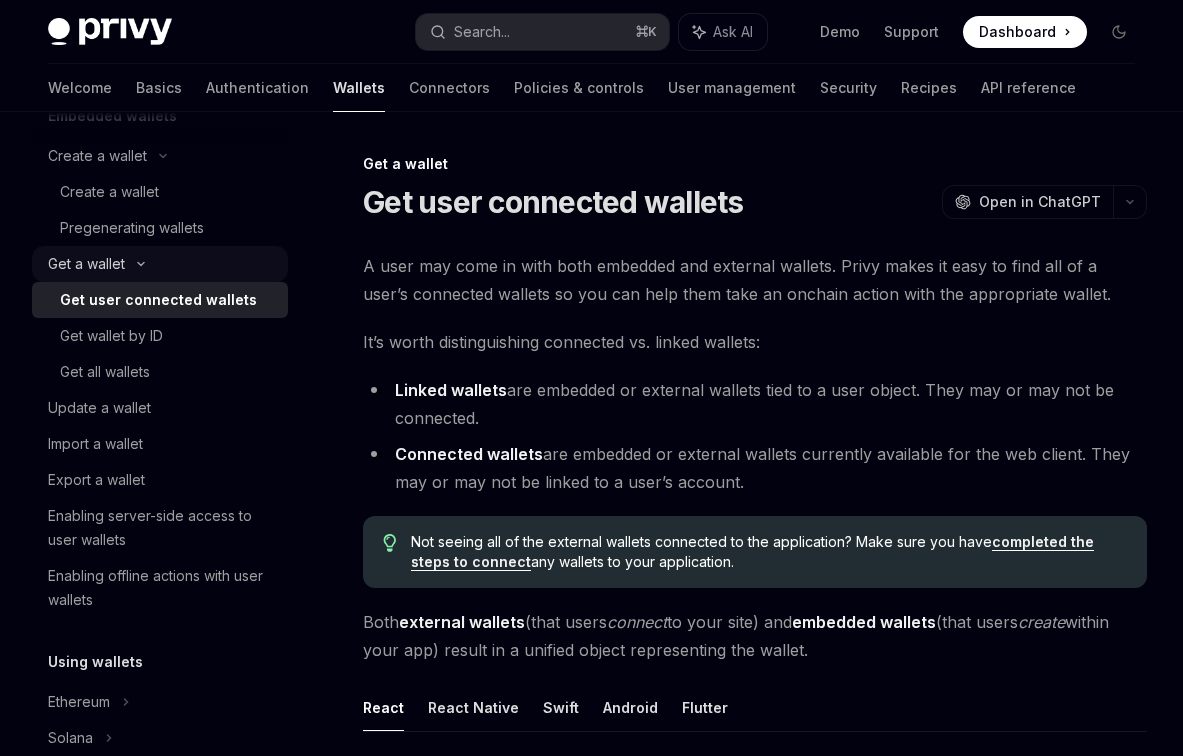 click on "Update a wallet" at bounding box center (162, 408) 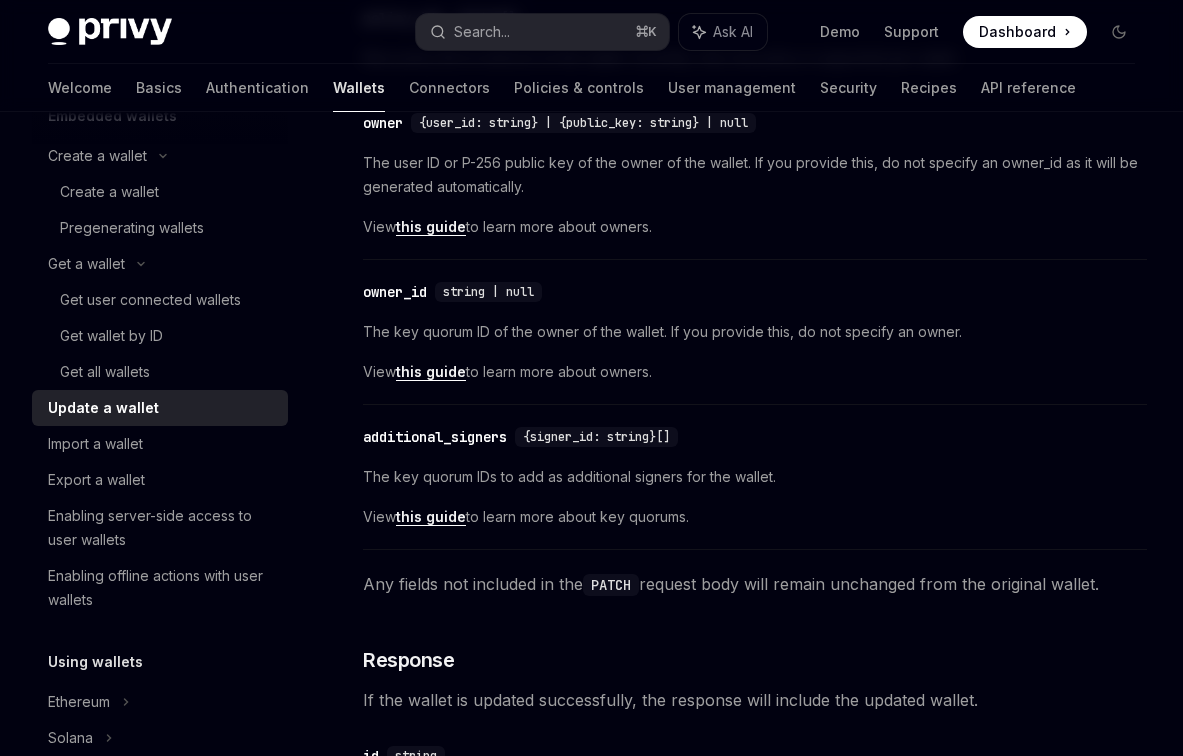 scroll, scrollTop: 784, scrollLeft: 0, axis: vertical 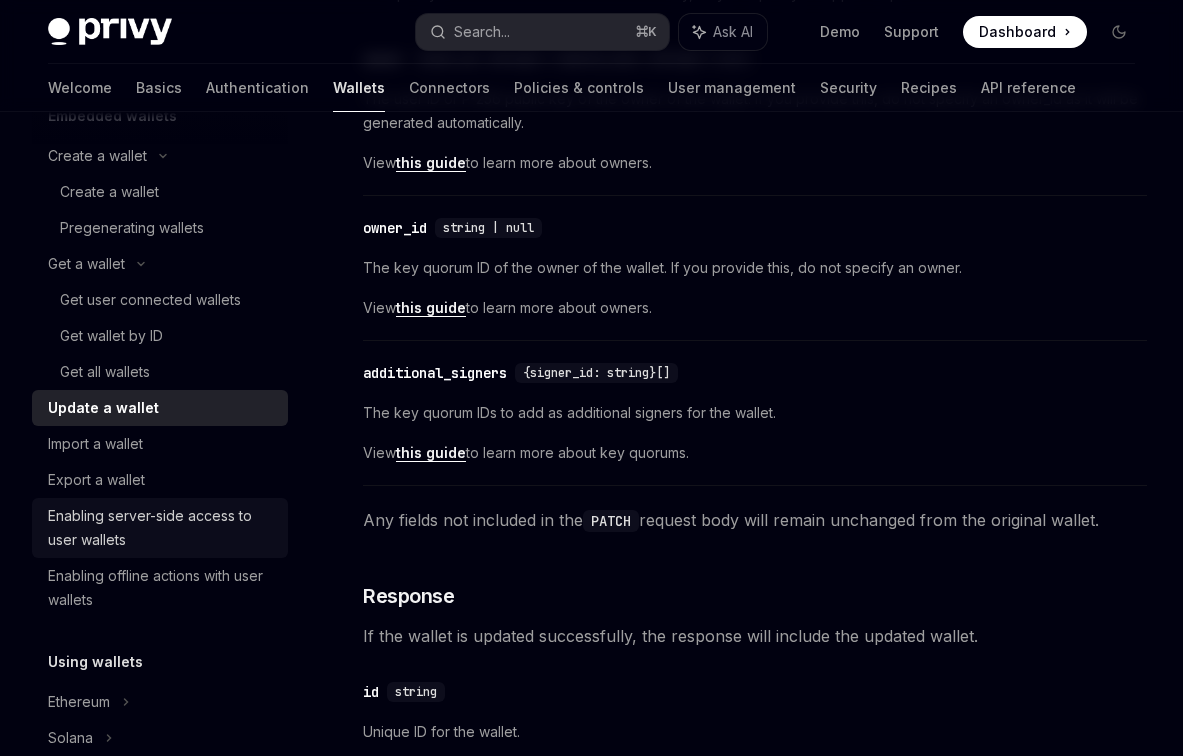 click on "Enabling server-side access to user wallets" at bounding box center (162, 528) 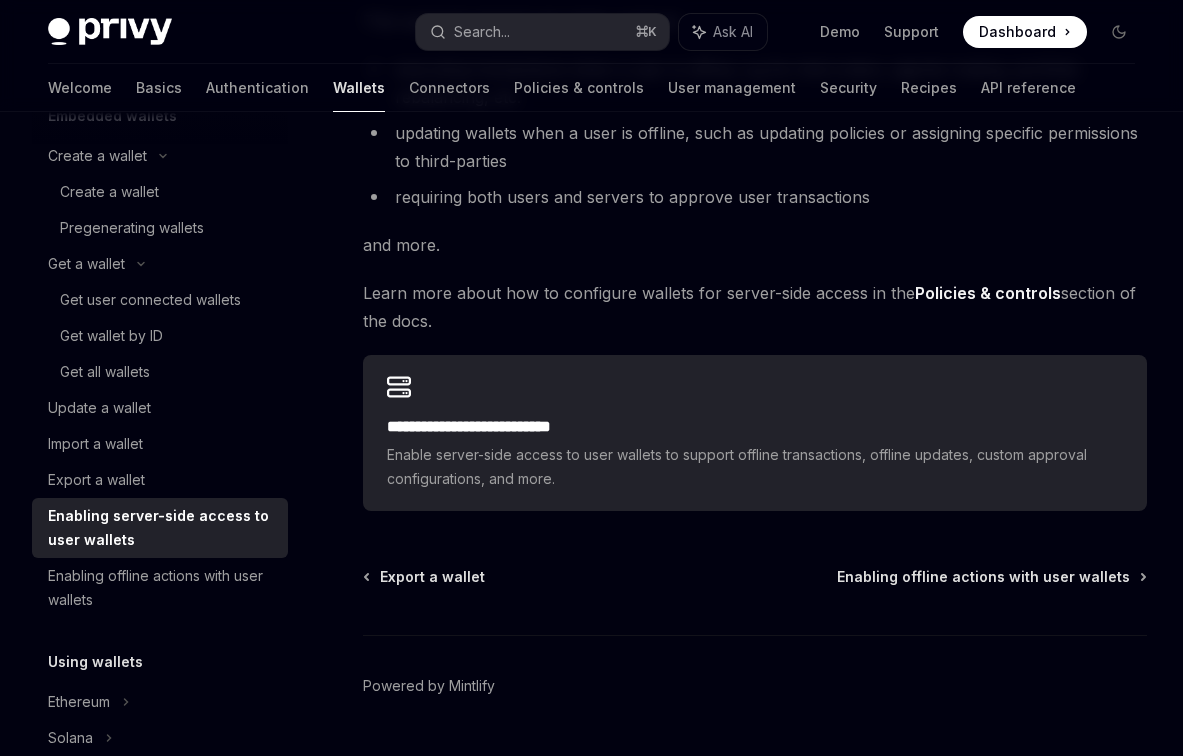 scroll, scrollTop: 413, scrollLeft: 0, axis: vertical 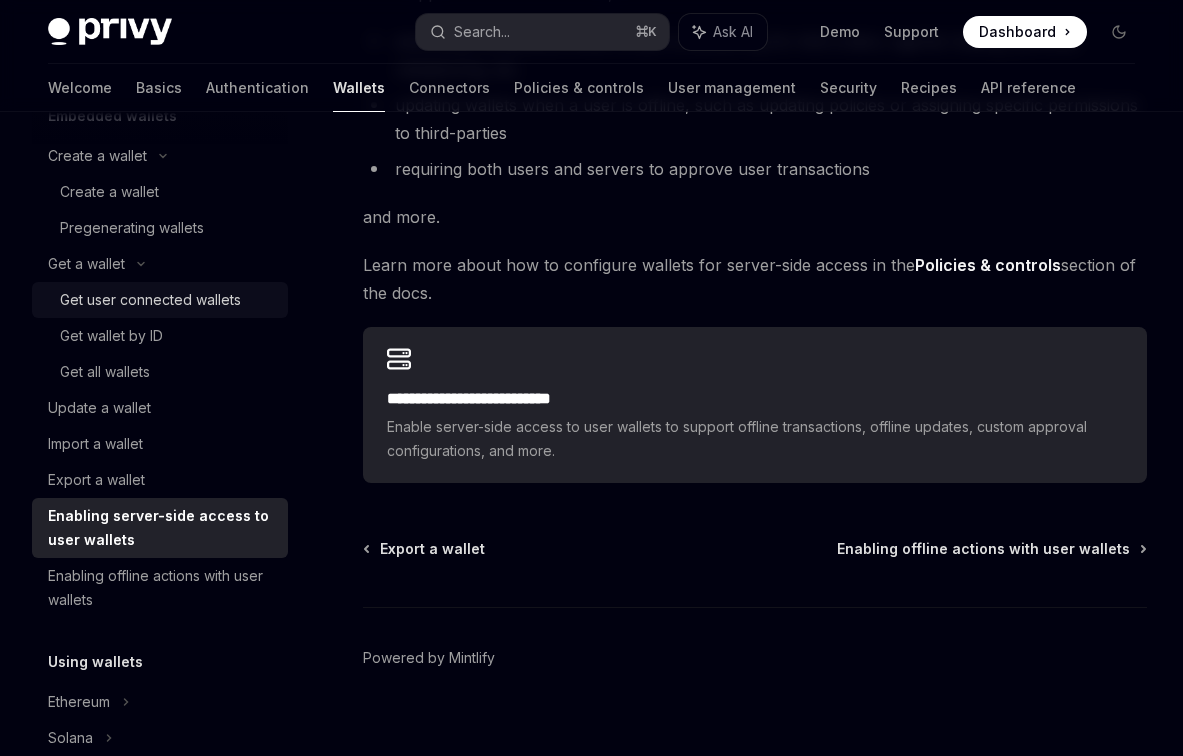 click on "Get user connected wallets" at bounding box center (150, 300) 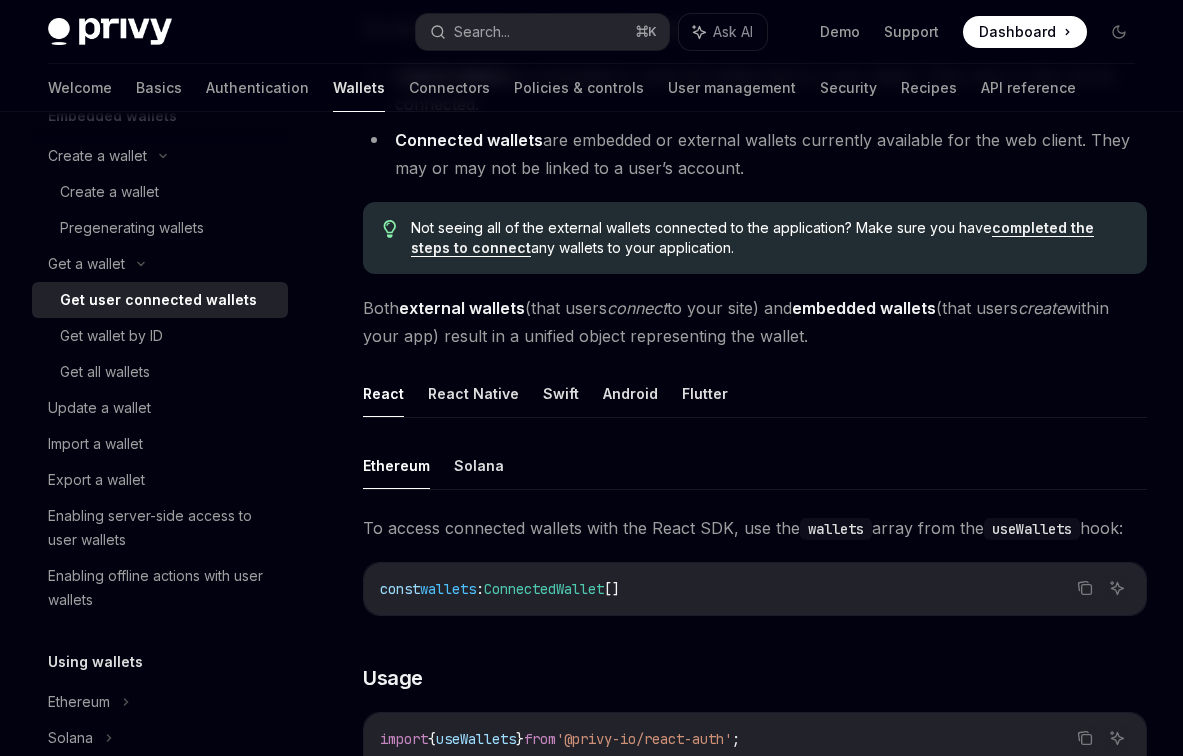 scroll, scrollTop: 0, scrollLeft: 0, axis: both 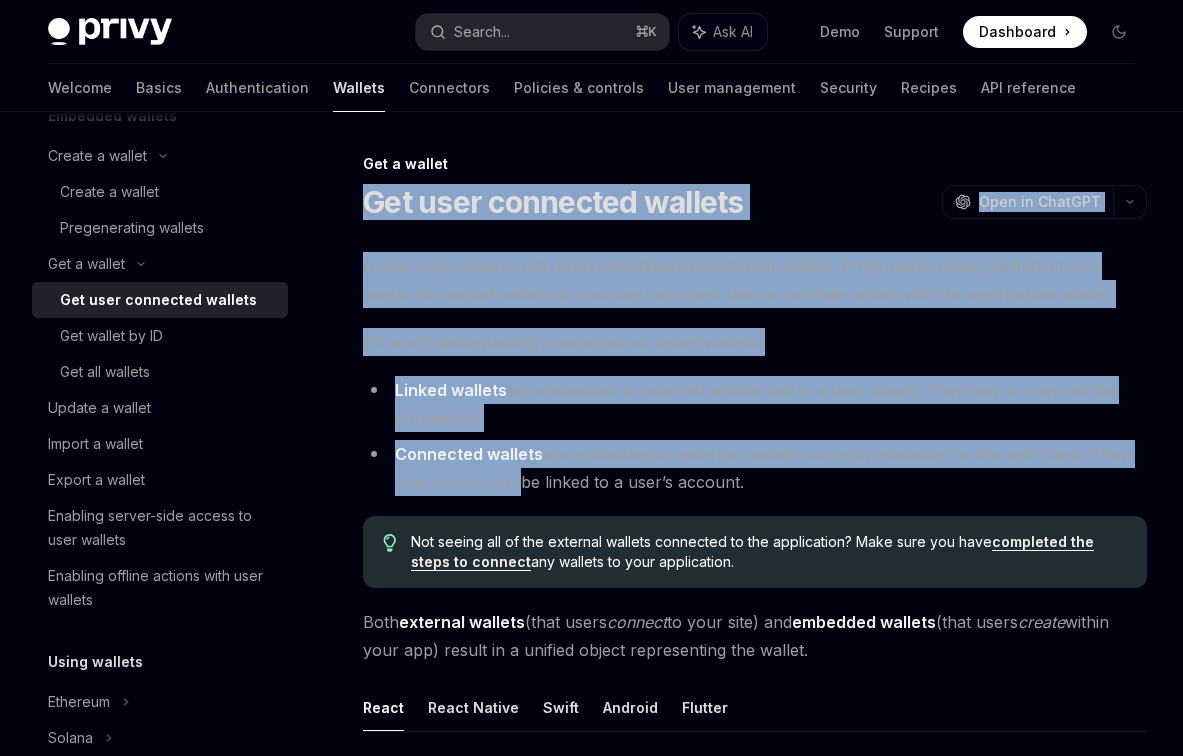 drag, startPoint x: 371, startPoint y: 201, endPoint x: 509, endPoint y: 469, distance: 301.4432 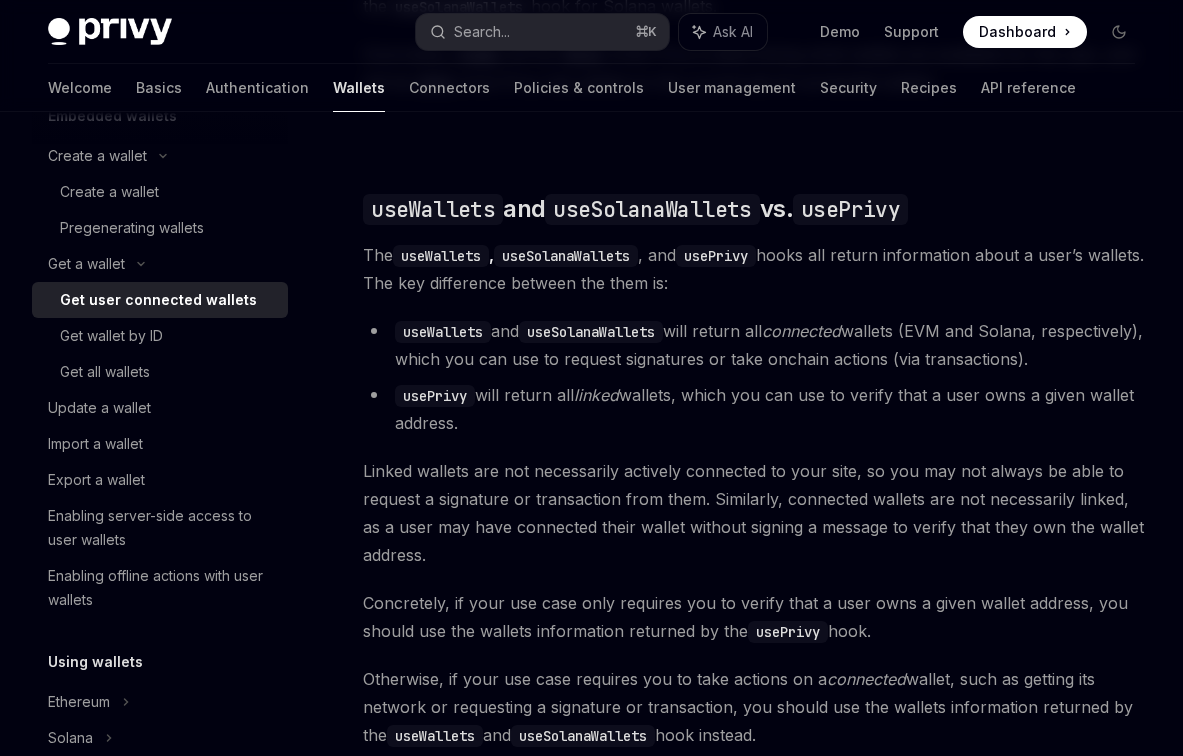 scroll, scrollTop: 1854, scrollLeft: 0, axis: vertical 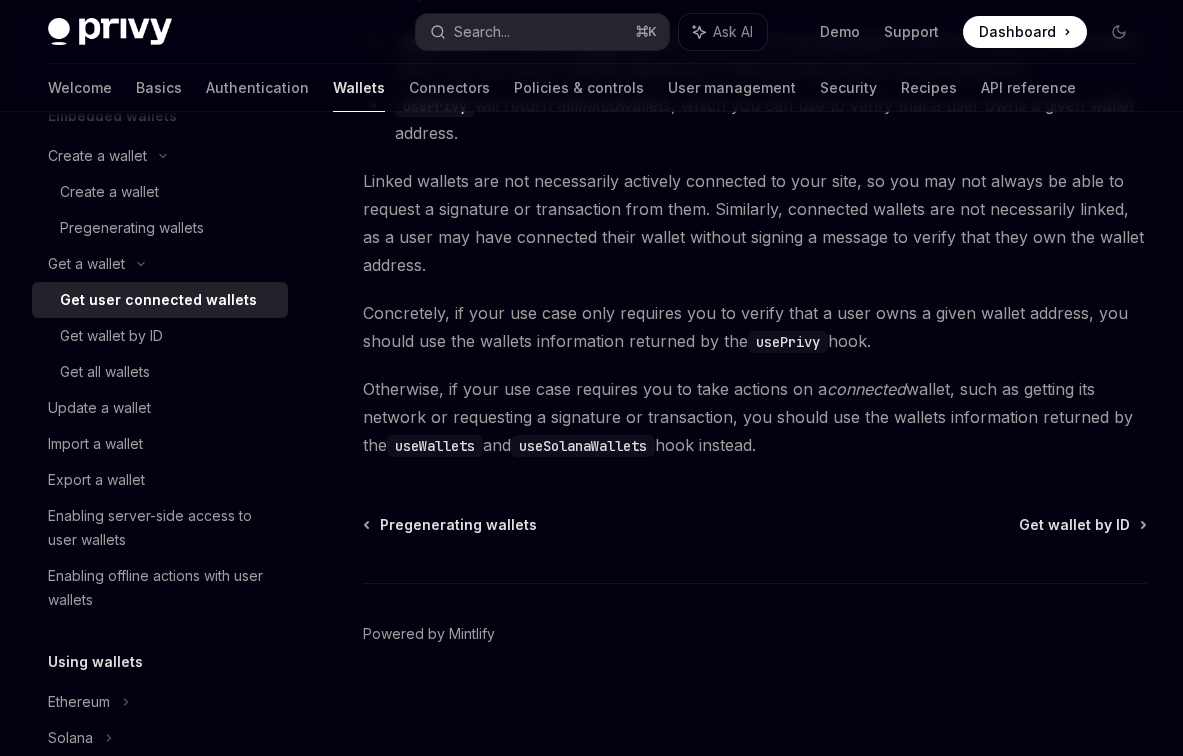 click on "Otherwise, if your use case requires you to take actions on a  connected  wallet, such as getting its network or requesting a signature or transaction, you should use the wallets information returned by the  useWallets  and  useSolanaWallets  hook instead." at bounding box center [755, 417] 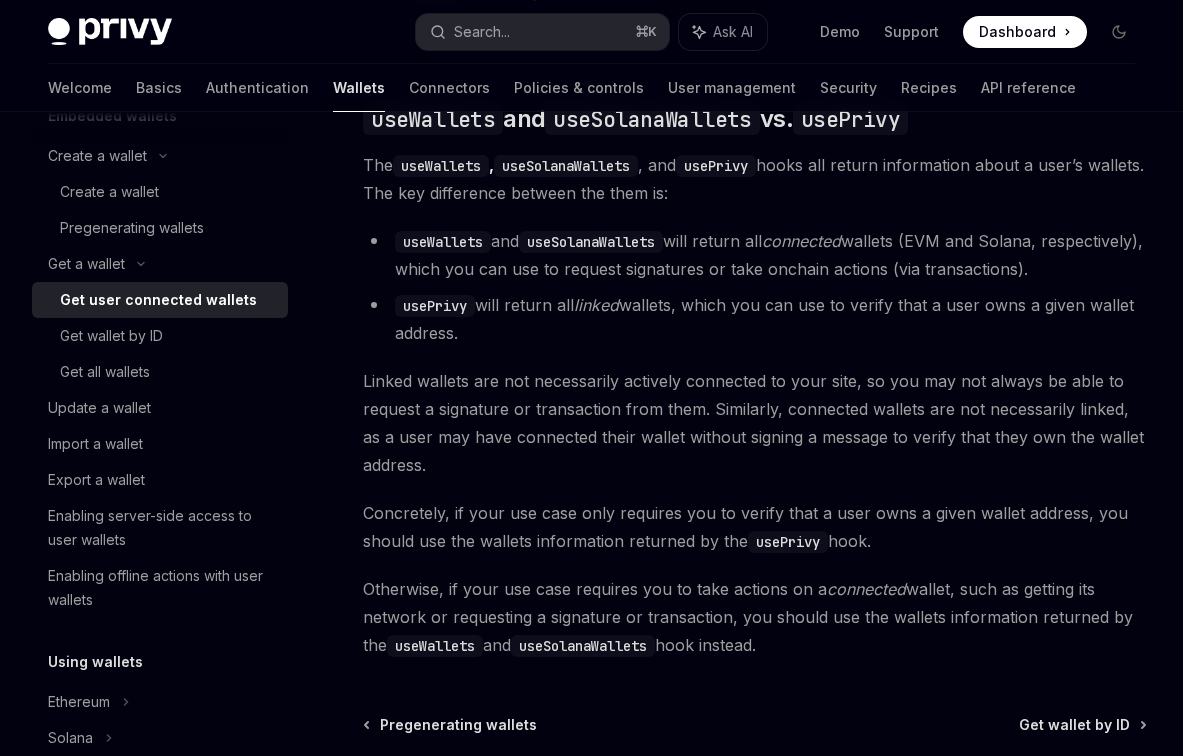 scroll, scrollTop: 1344, scrollLeft: 0, axis: vertical 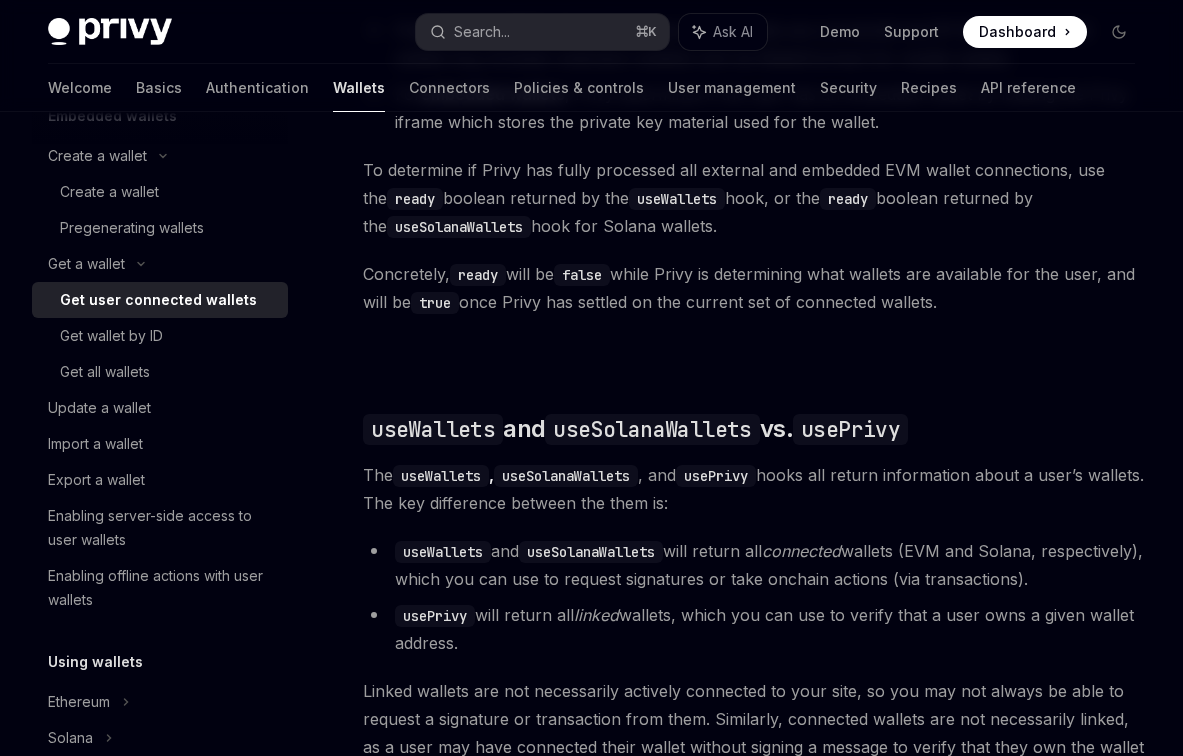 click on "useSolanaWallets" at bounding box center [591, 552] 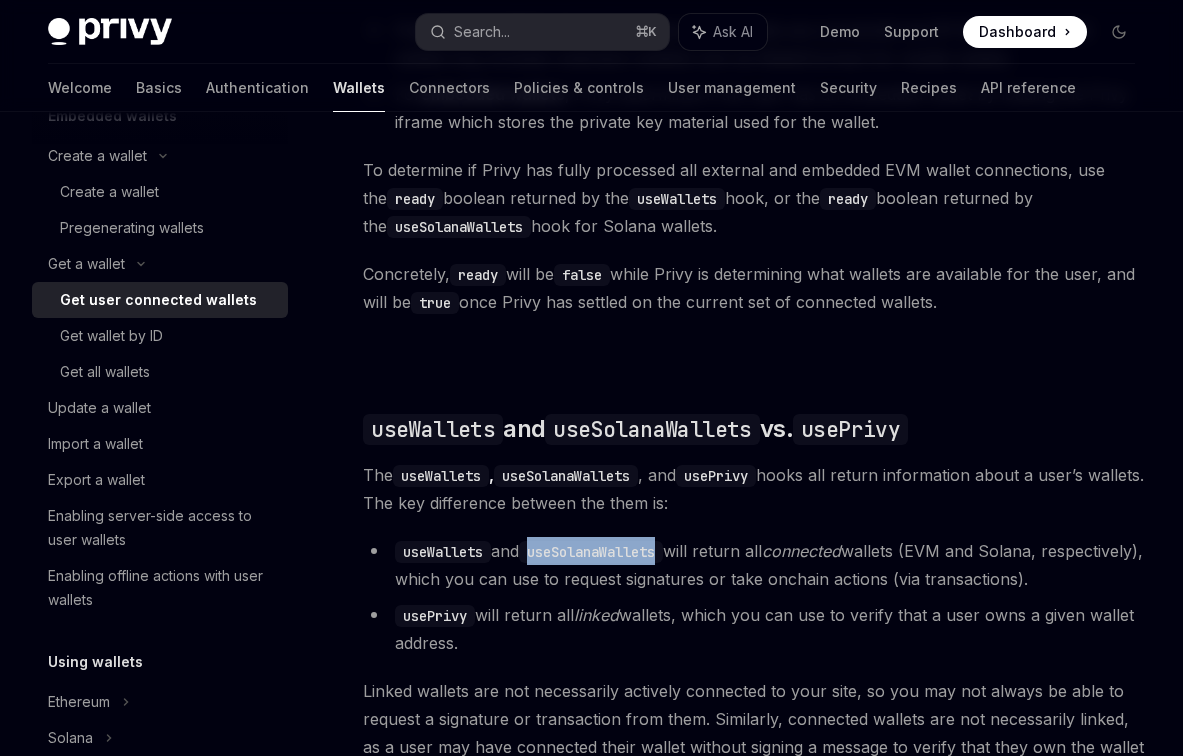 click on "useSolanaWallets" at bounding box center (591, 552) 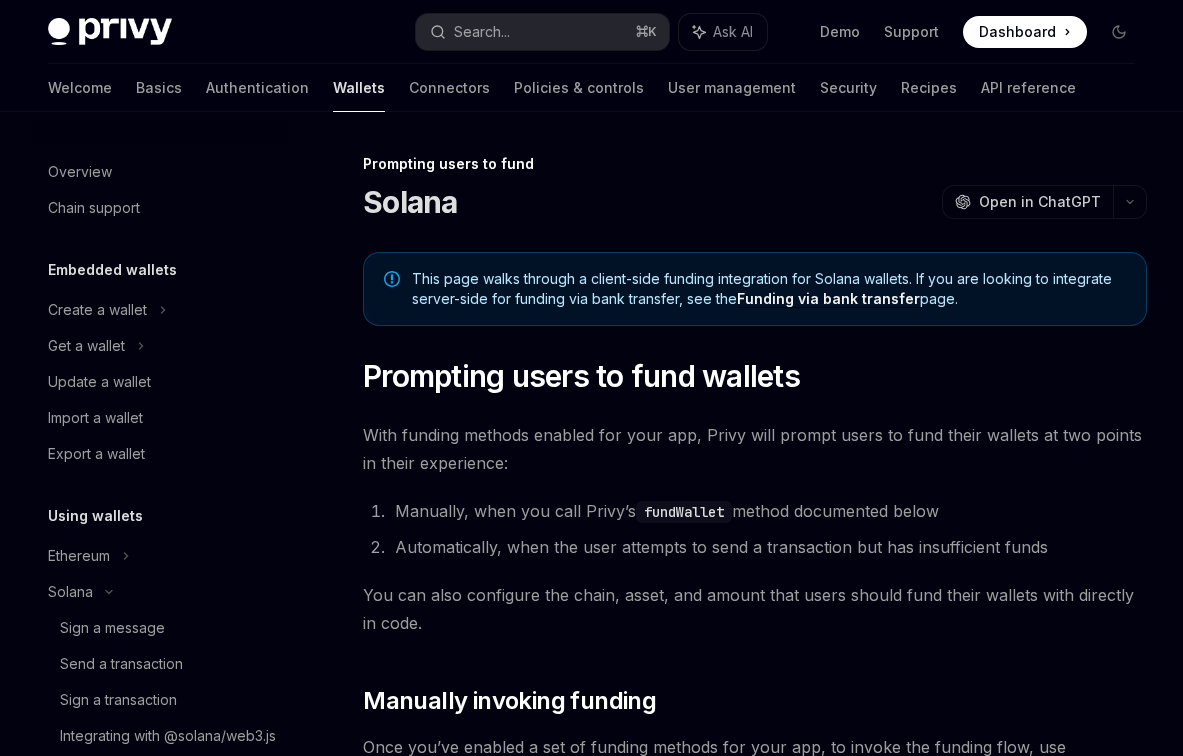 scroll, scrollTop: 864, scrollLeft: 0, axis: vertical 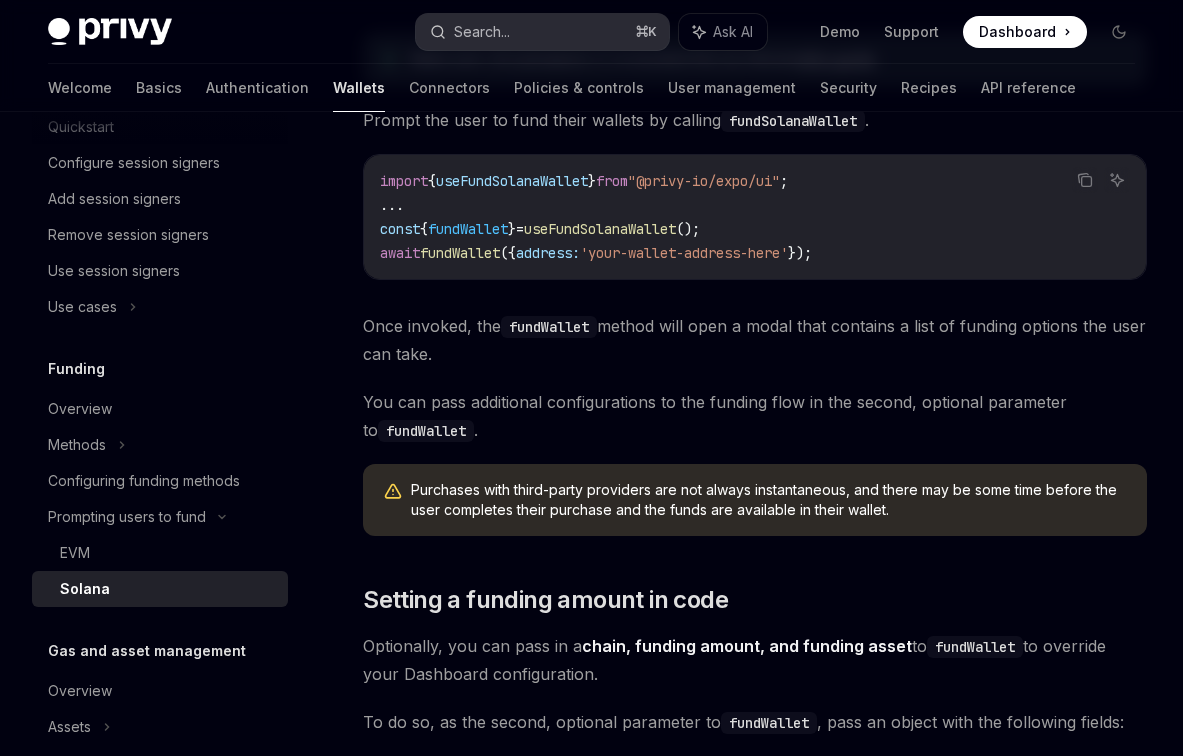 click on "Search... ⌘ K" at bounding box center (543, 32) 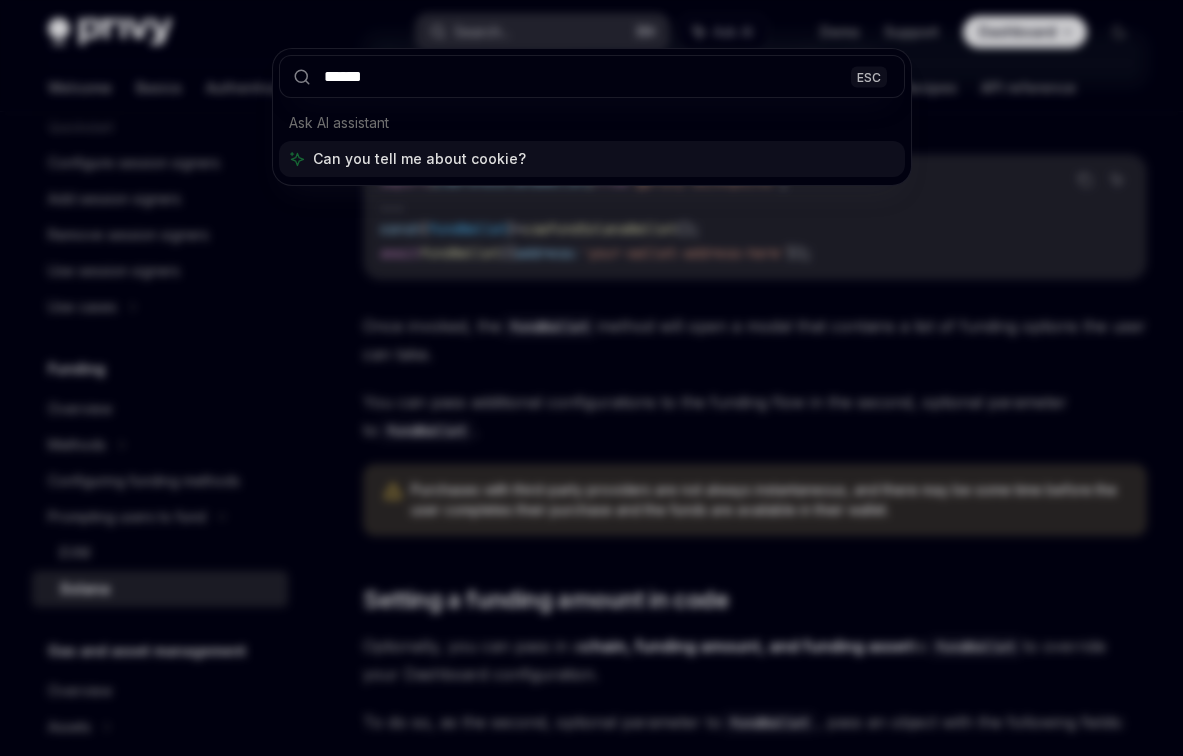 type on "*******" 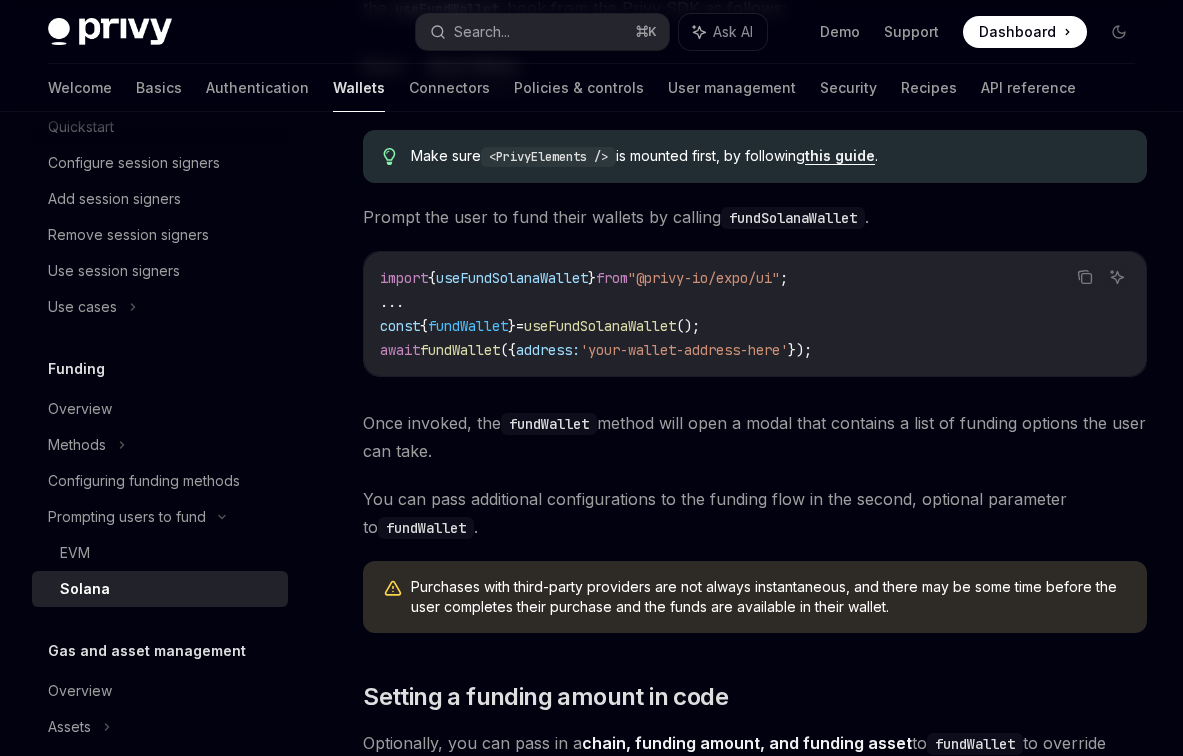 scroll, scrollTop: 762, scrollLeft: 0, axis: vertical 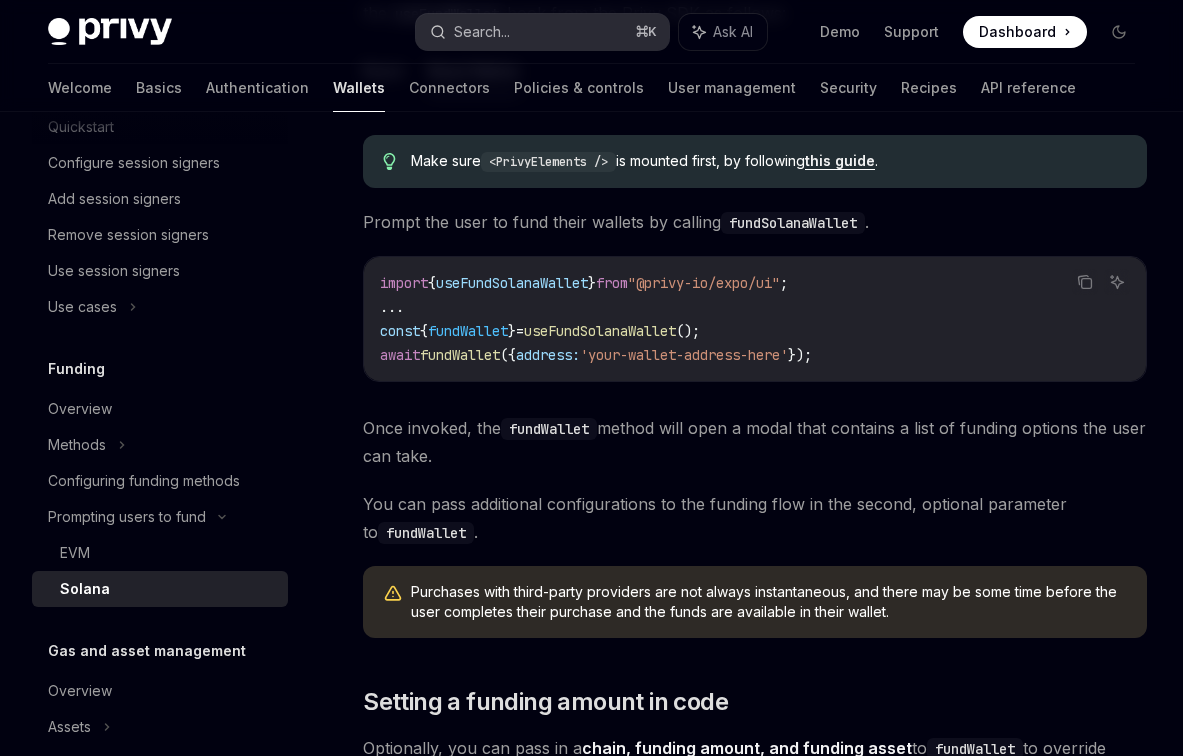 click on "Search..." at bounding box center [482, 32] 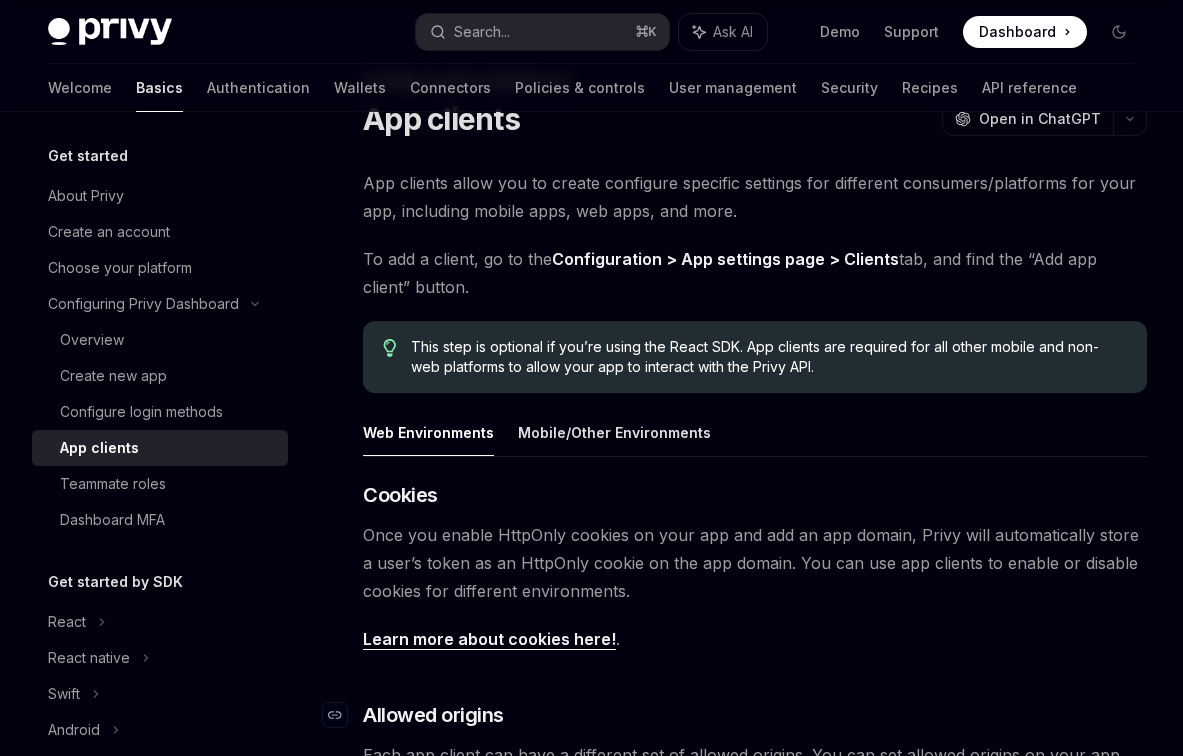 scroll, scrollTop: 79, scrollLeft: 0, axis: vertical 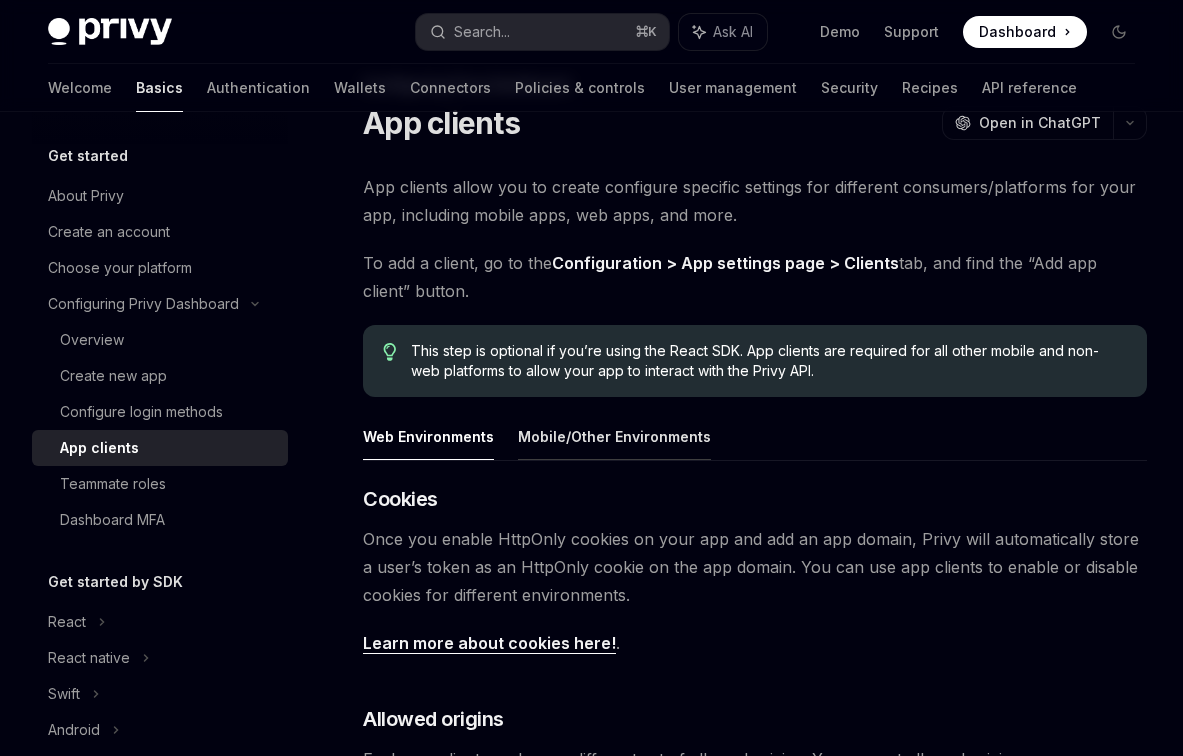 click on "Mobile/Other Environments" at bounding box center (614, 436) 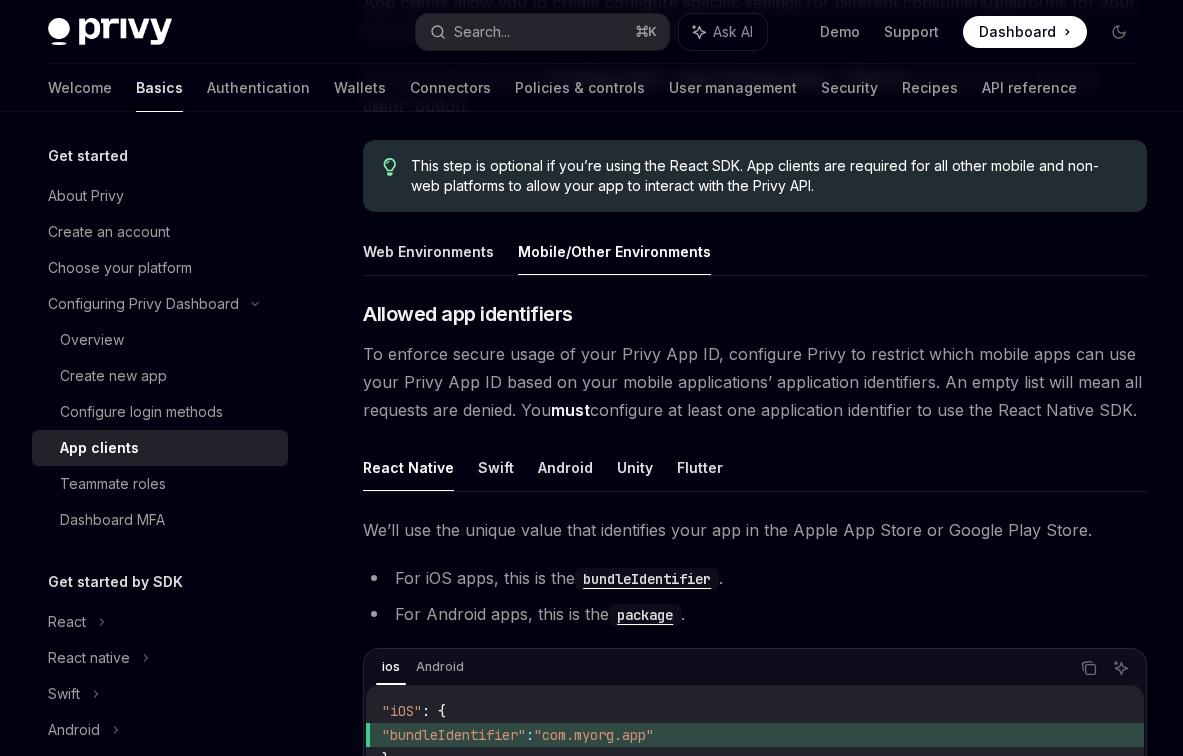 scroll, scrollTop: 569, scrollLeft: 0, axis: vertical 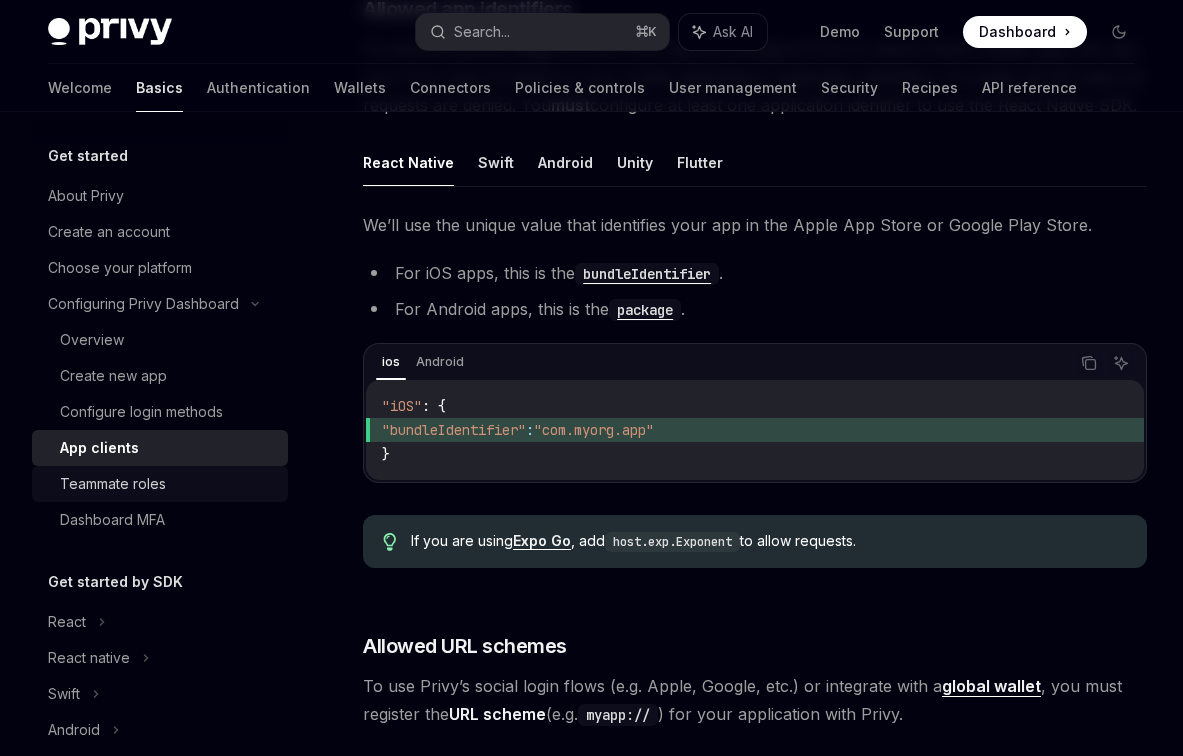 click on "Teammate roles" at bounding box center [113, 484] 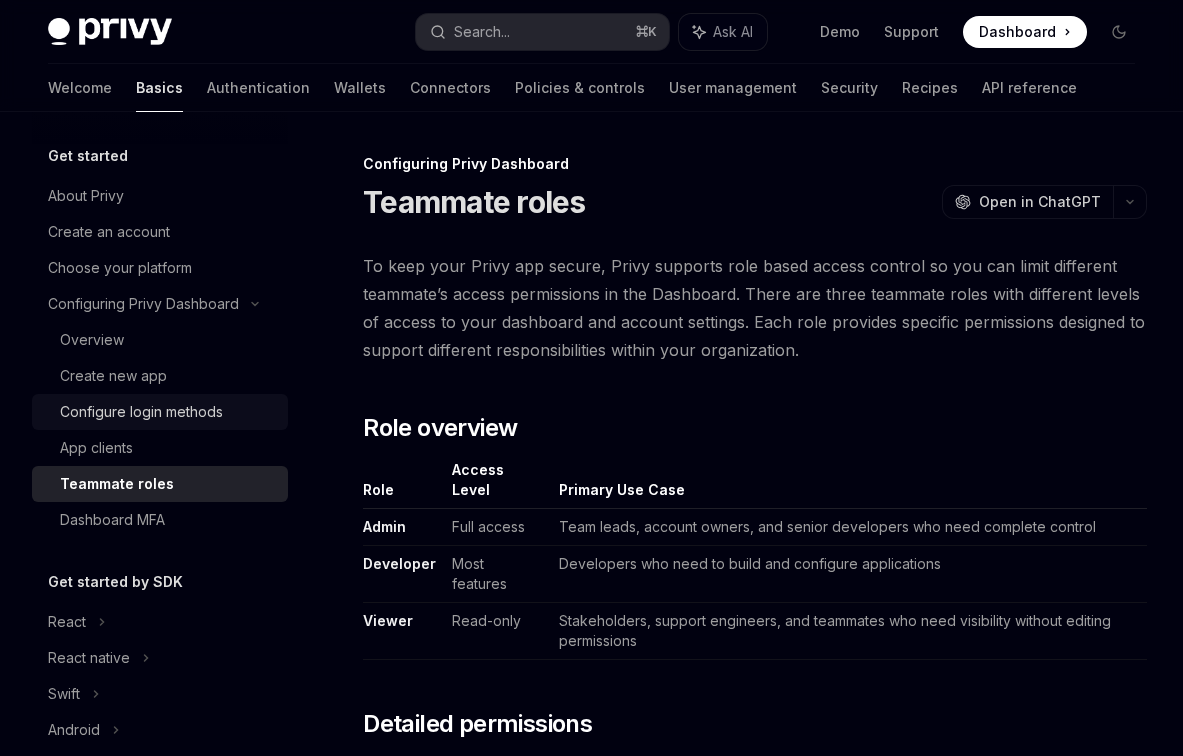 click on "Configure login methods" at bounding box center (141, 412) 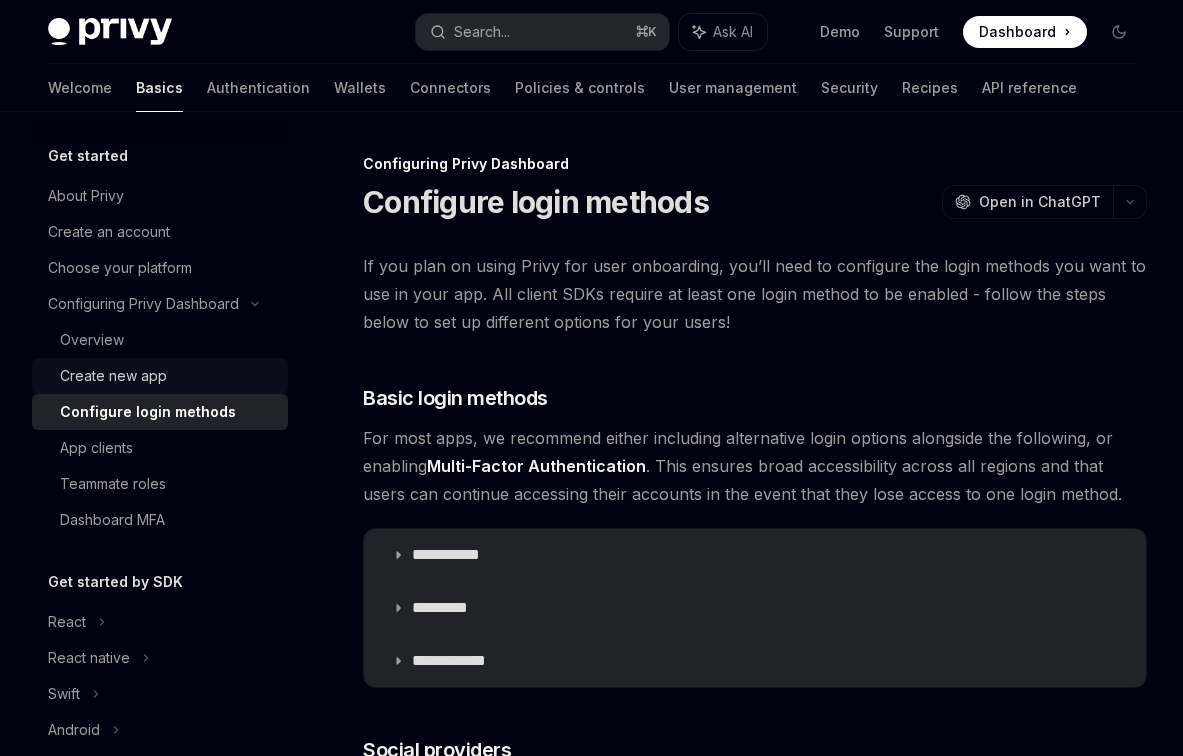 click on "Create new app" at bounding box center (113, 376) 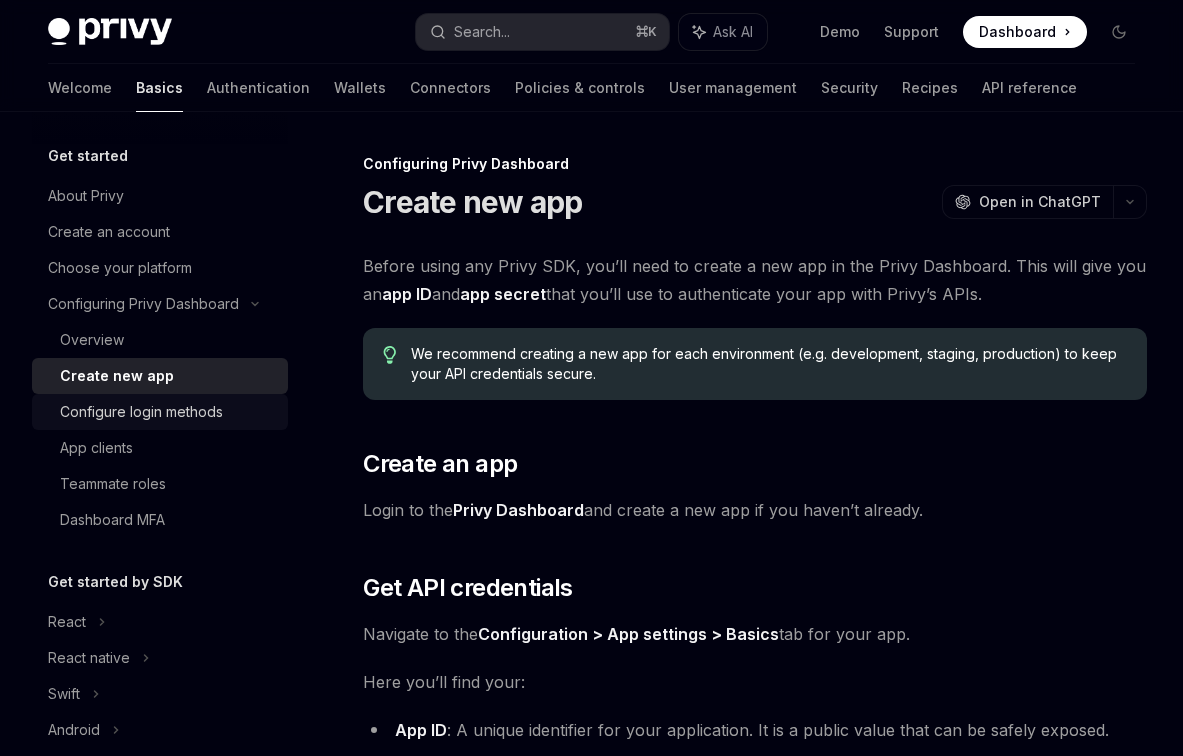 click on "Configure login methods" at bounding box center (141, 412) 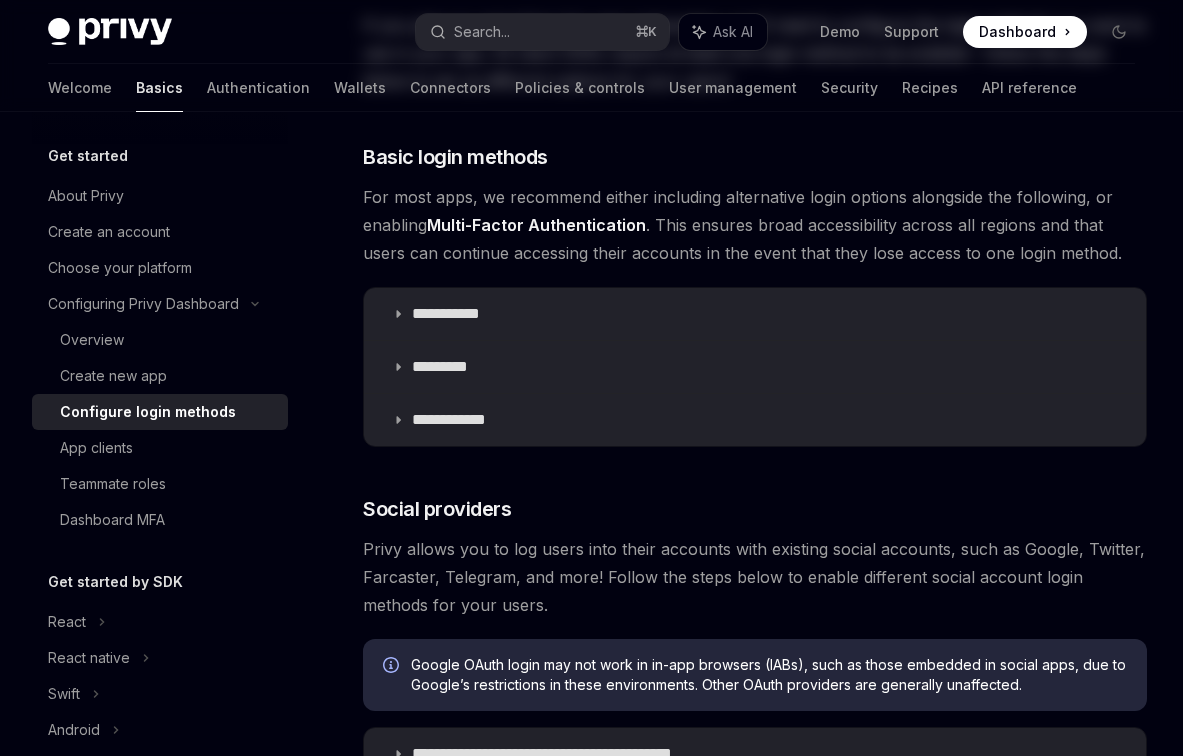 scroll, scrollTop: 252, scrollLeft: 0, axis: vertical 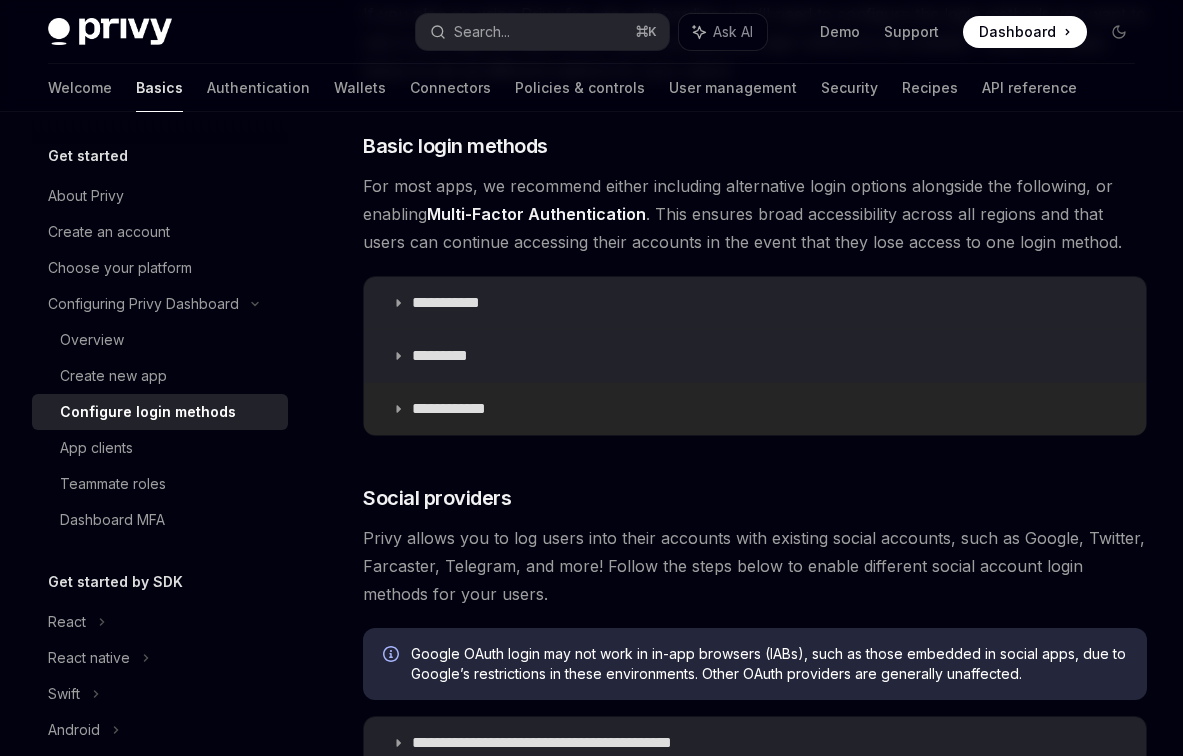 click on "**********" at bounding box center (755, 409) 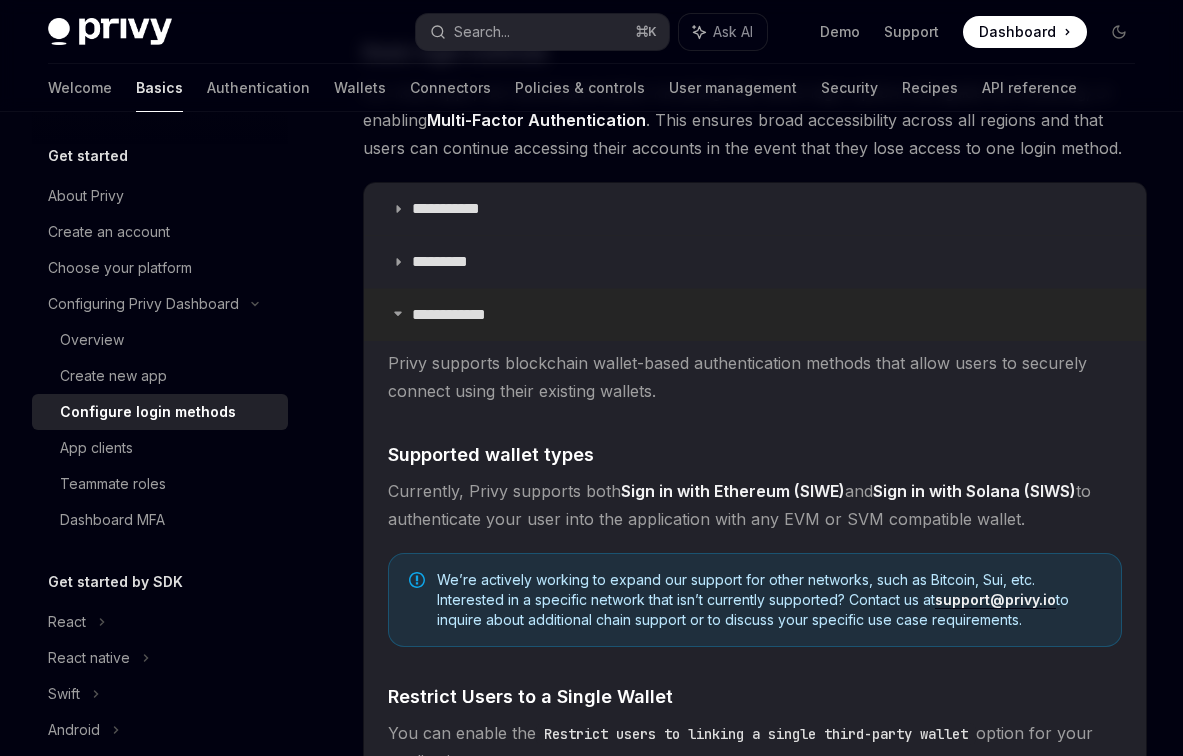 scroll, scrollTop: 334, scrollLeft: 0, axis: vertical 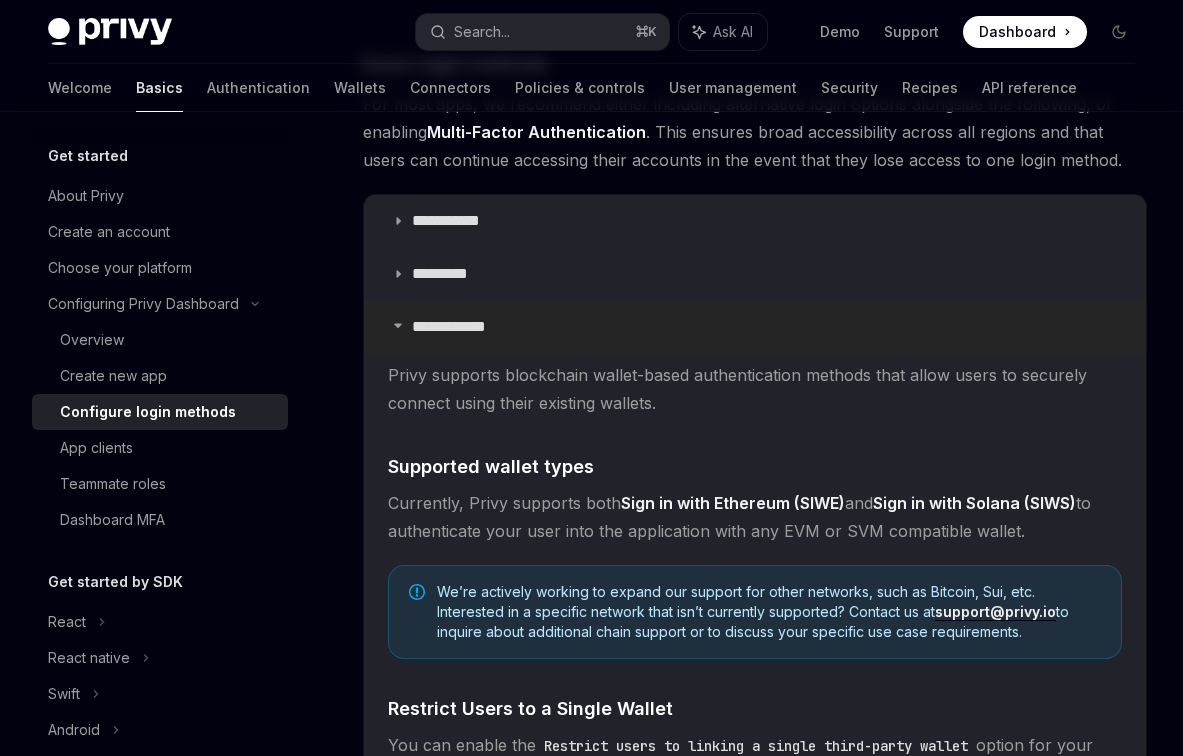 click on "**********" at bounding box center [755, 327] 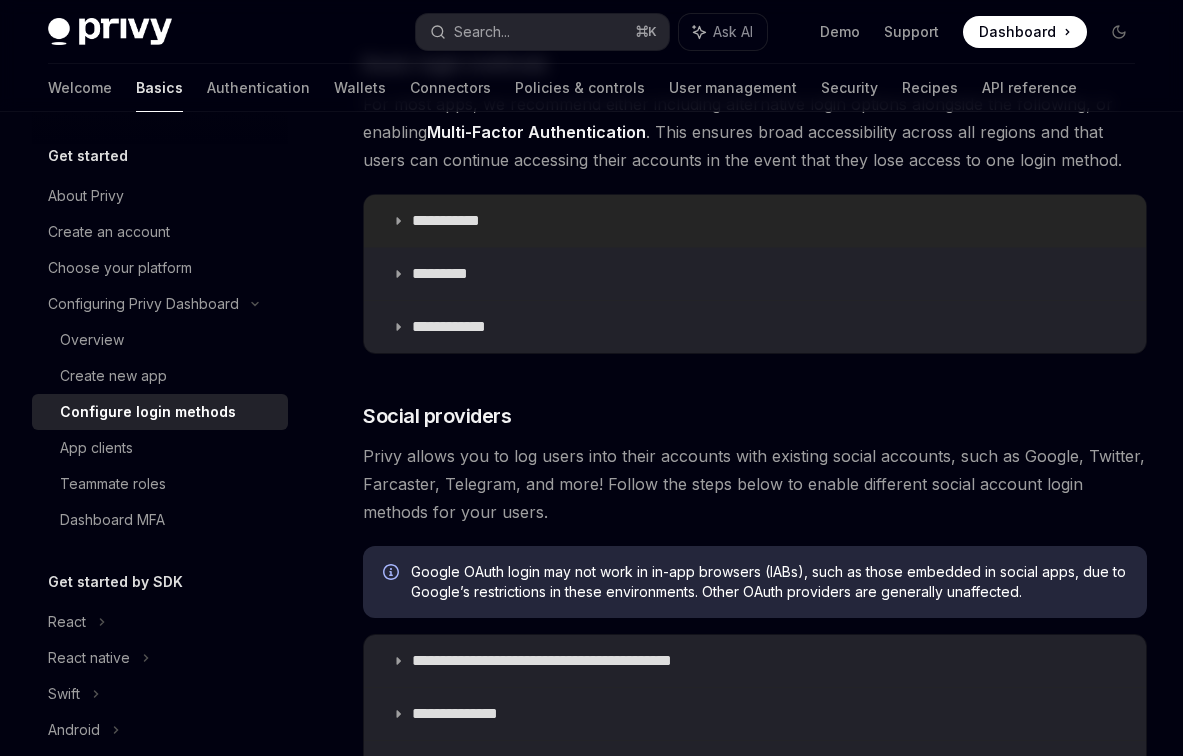 click 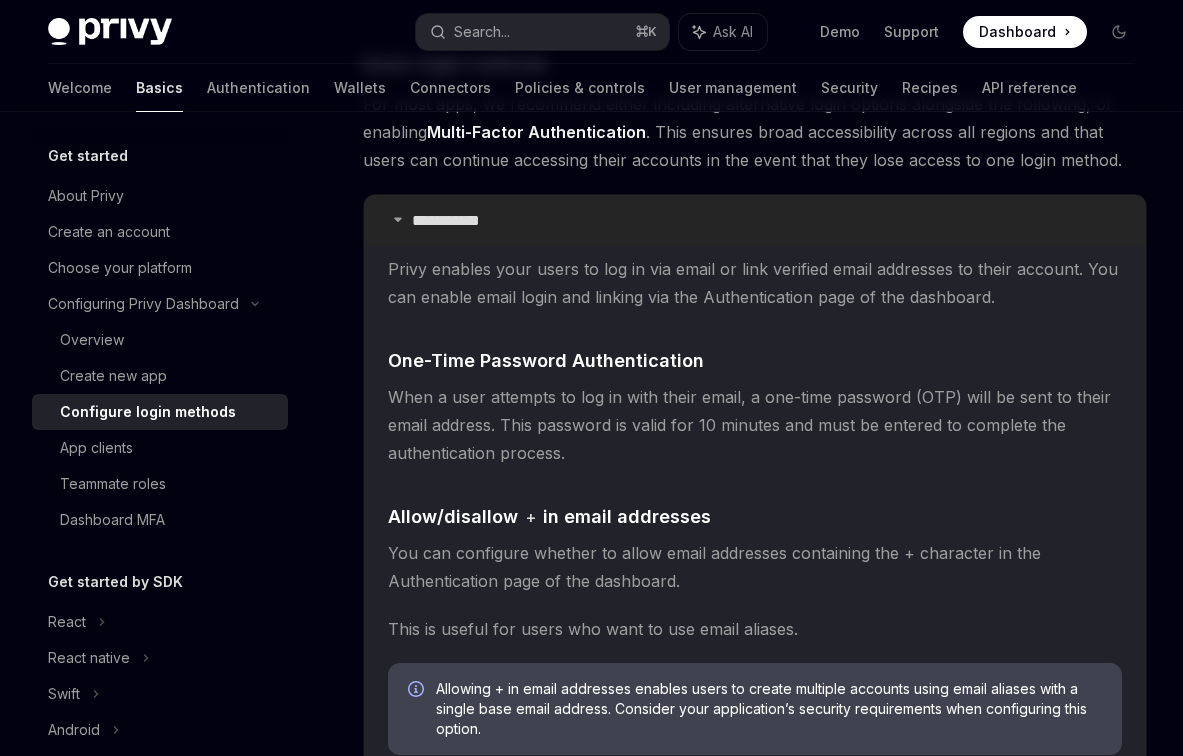 click 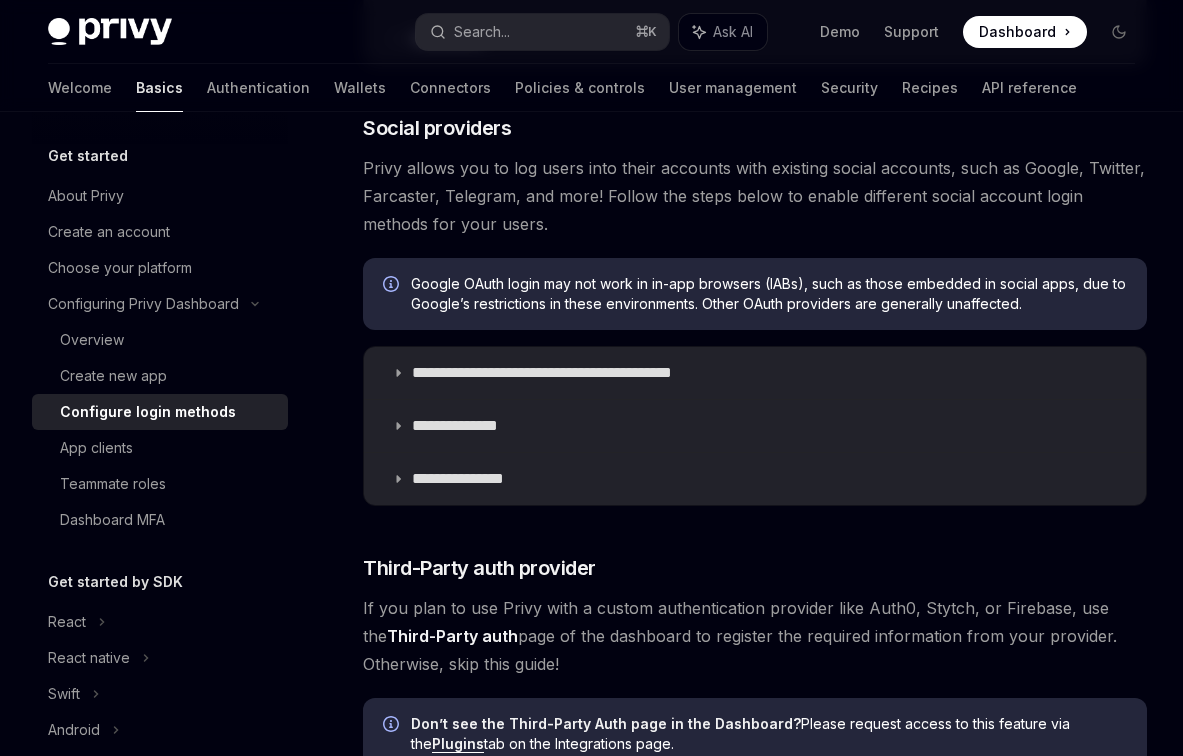 scroll, scrollTop: 623, scrollLeft: 0, axis: vertical 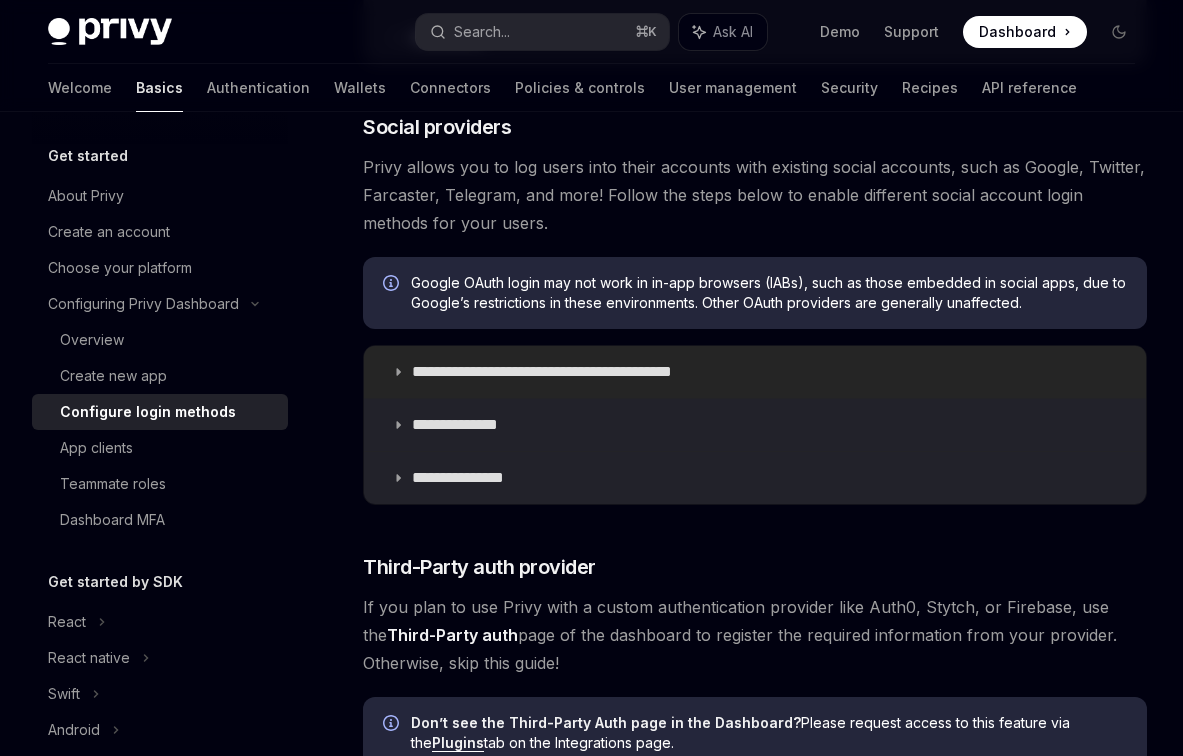 click on "**********" at bounding box center (755, 372) 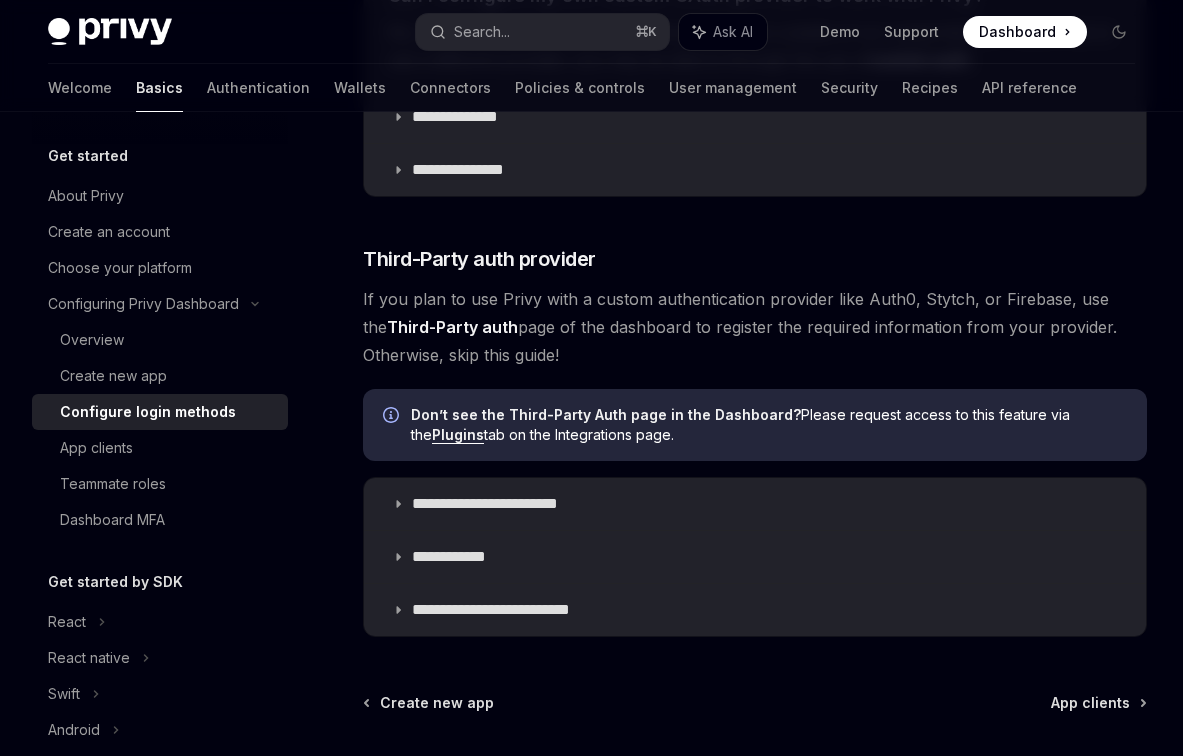 scroll, scrollTop: 4369, scrollLeft: 0, axis: vertical 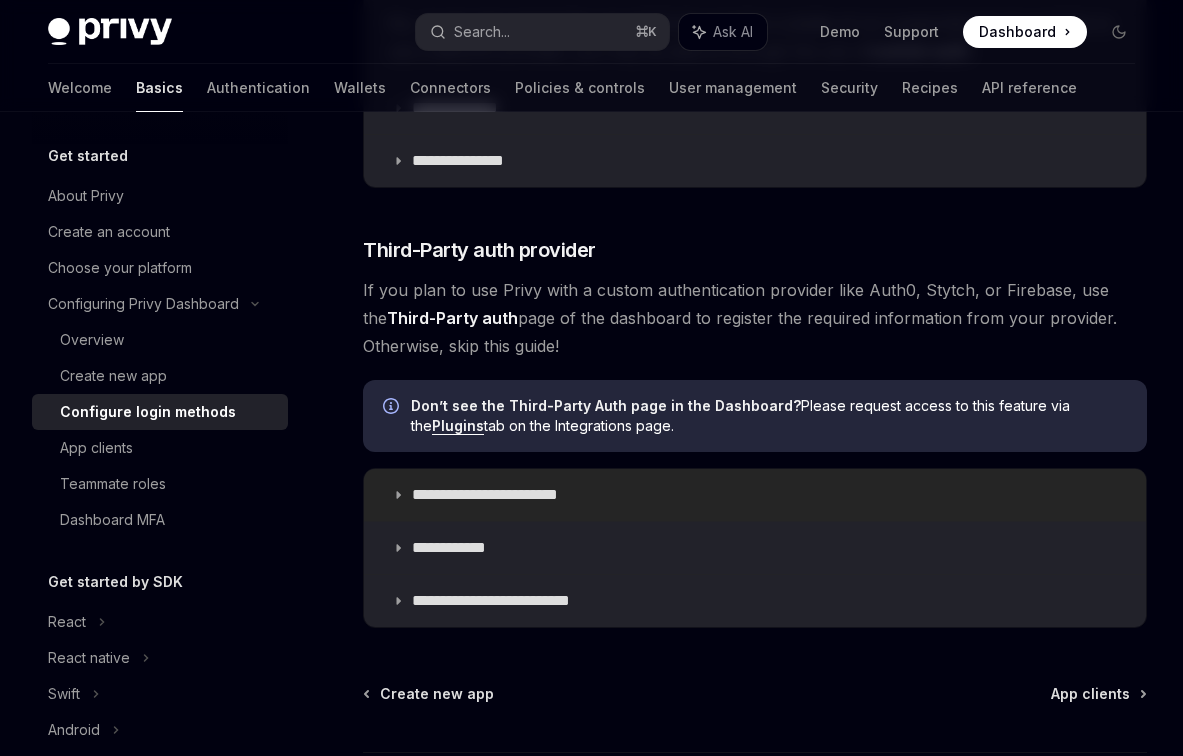 click on "**********" at bounding box center (504, 495) 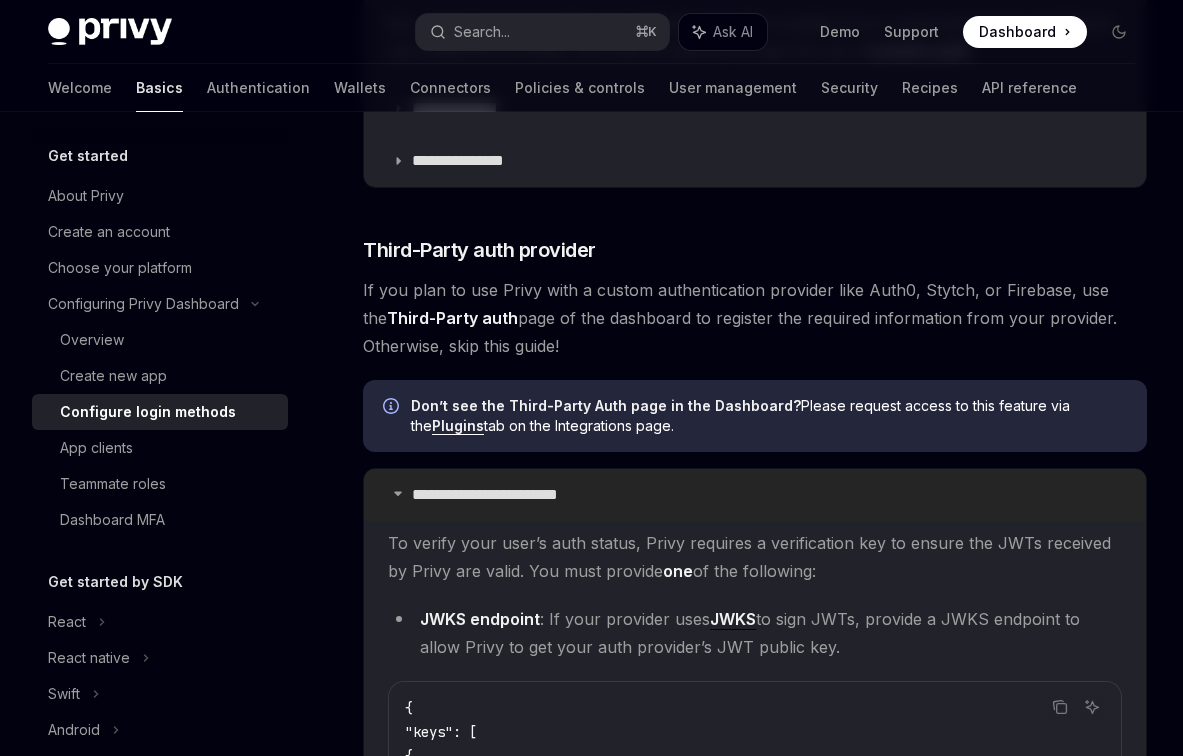 click on "**********" at bounding box center [504, 495] 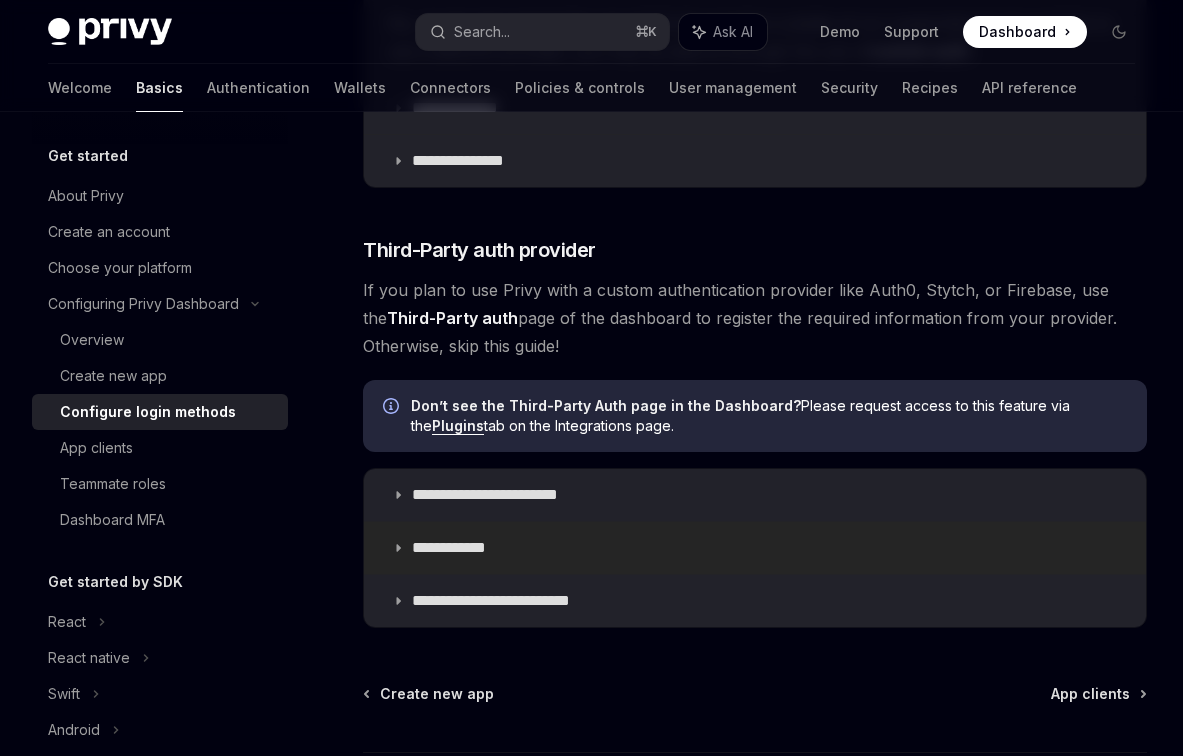 click on "**********" at bounding box center [755, 548] 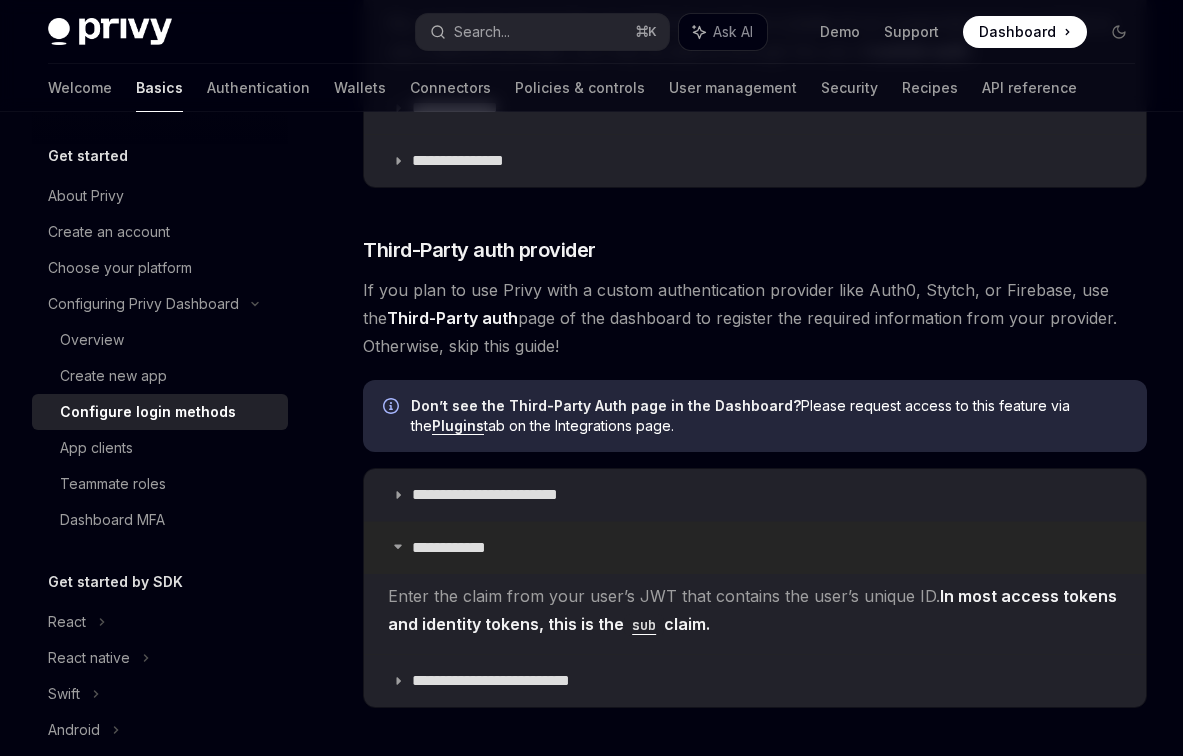 click on "**********" at bounding box center (755, 548) 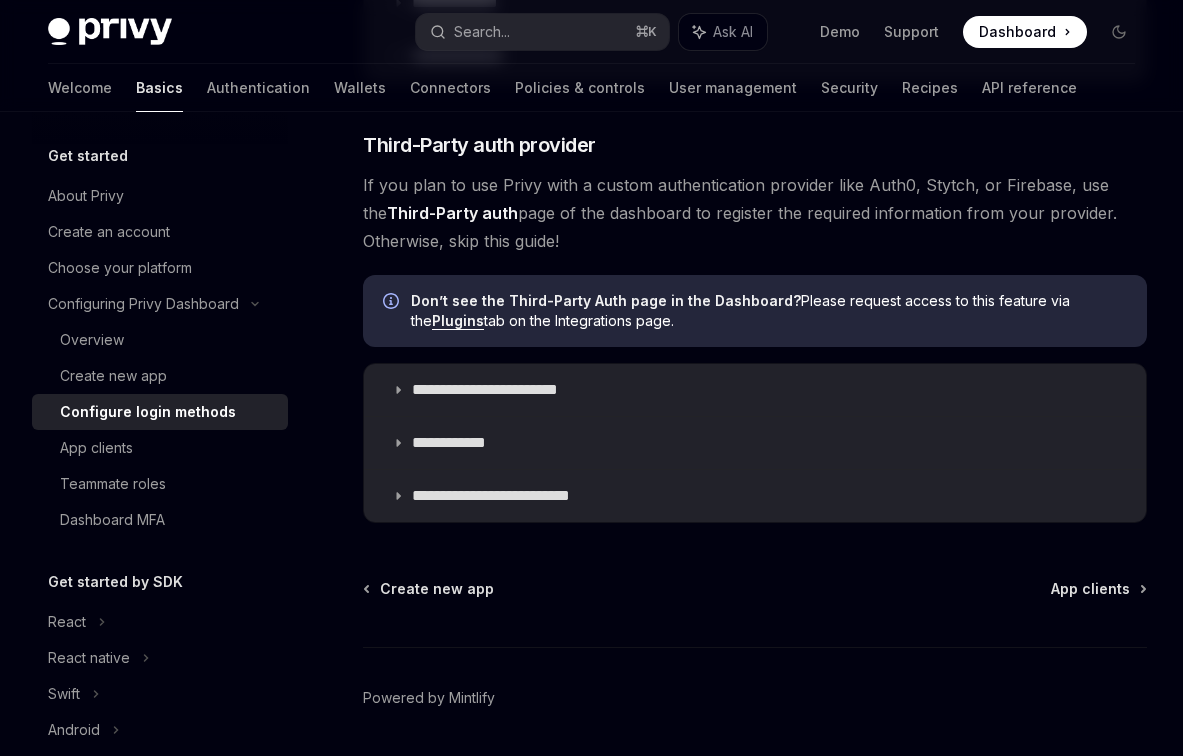 scroll, scrollTop: 4510, scrollLeft: 0, axis: vertical 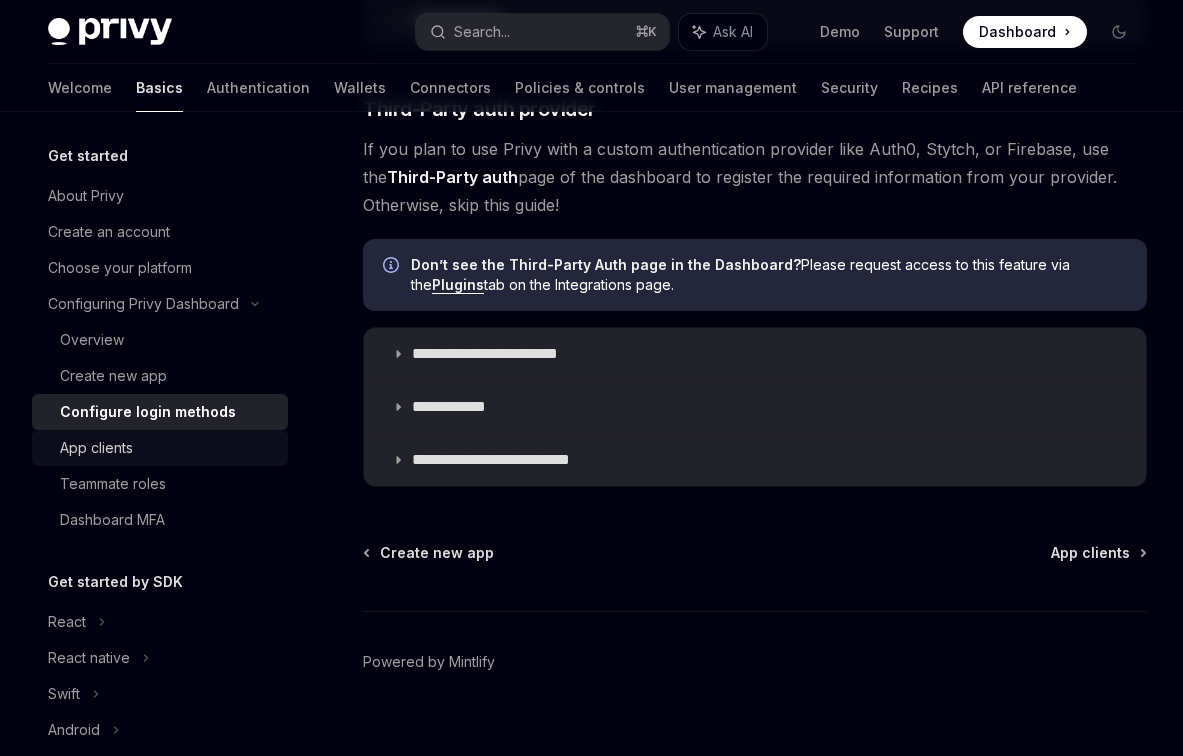 click on "App clients" at bounding box center [96, 448] 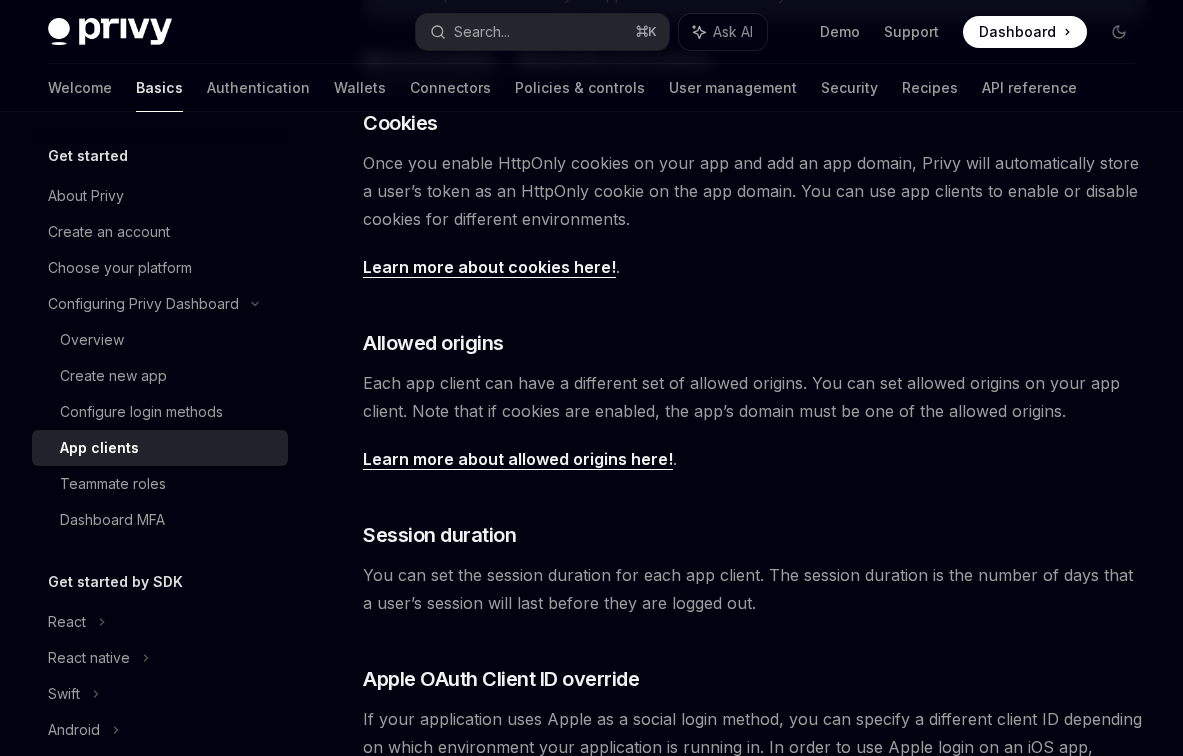scroll, scrollTop: 462, scrollLeft: 0, axis: vertical 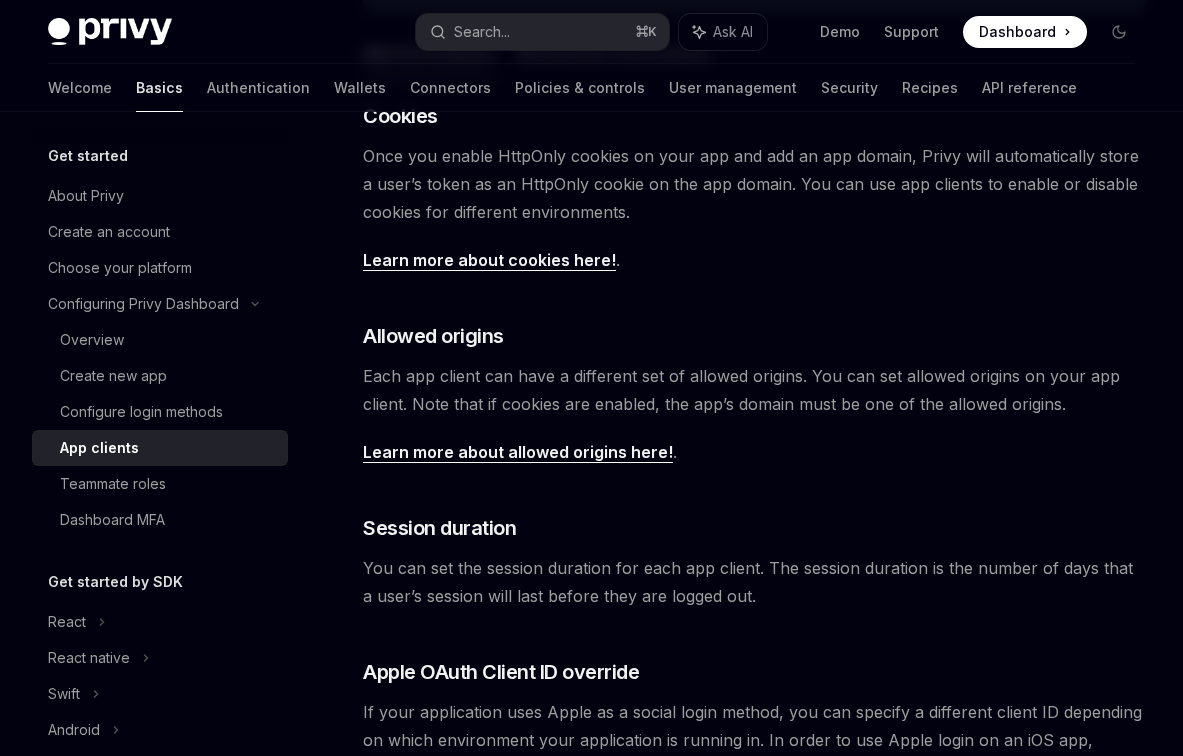 click on "Learn more about cookies here!" at bounding box center (489, 260) 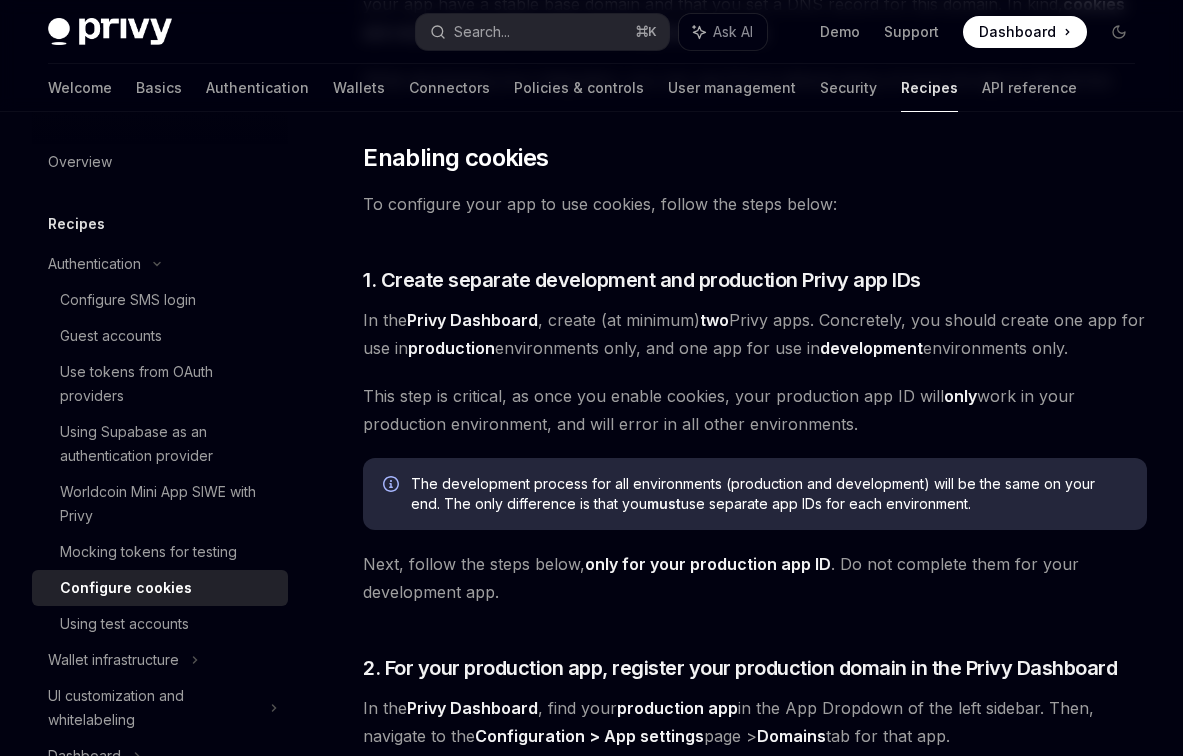 scroll, scrollTop: 407, scrollLeft: 0, axis: vertical 